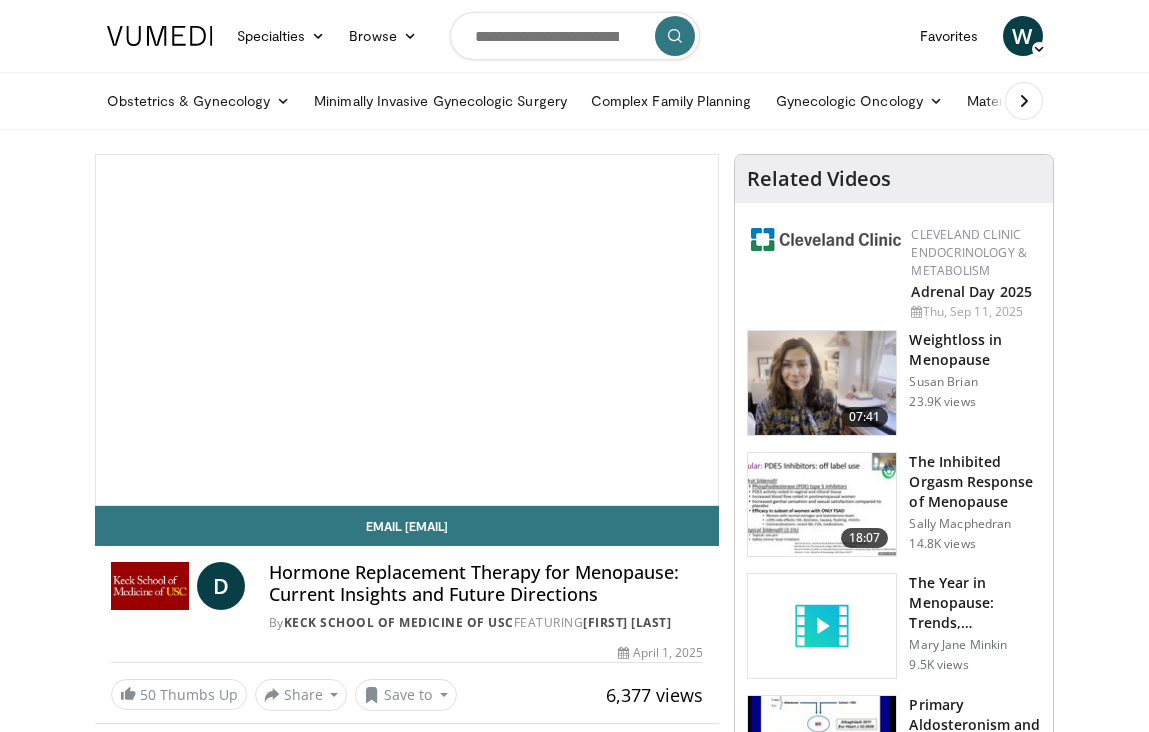 scroll, scrollTop: 0, scrollLeft: 0, axis: both 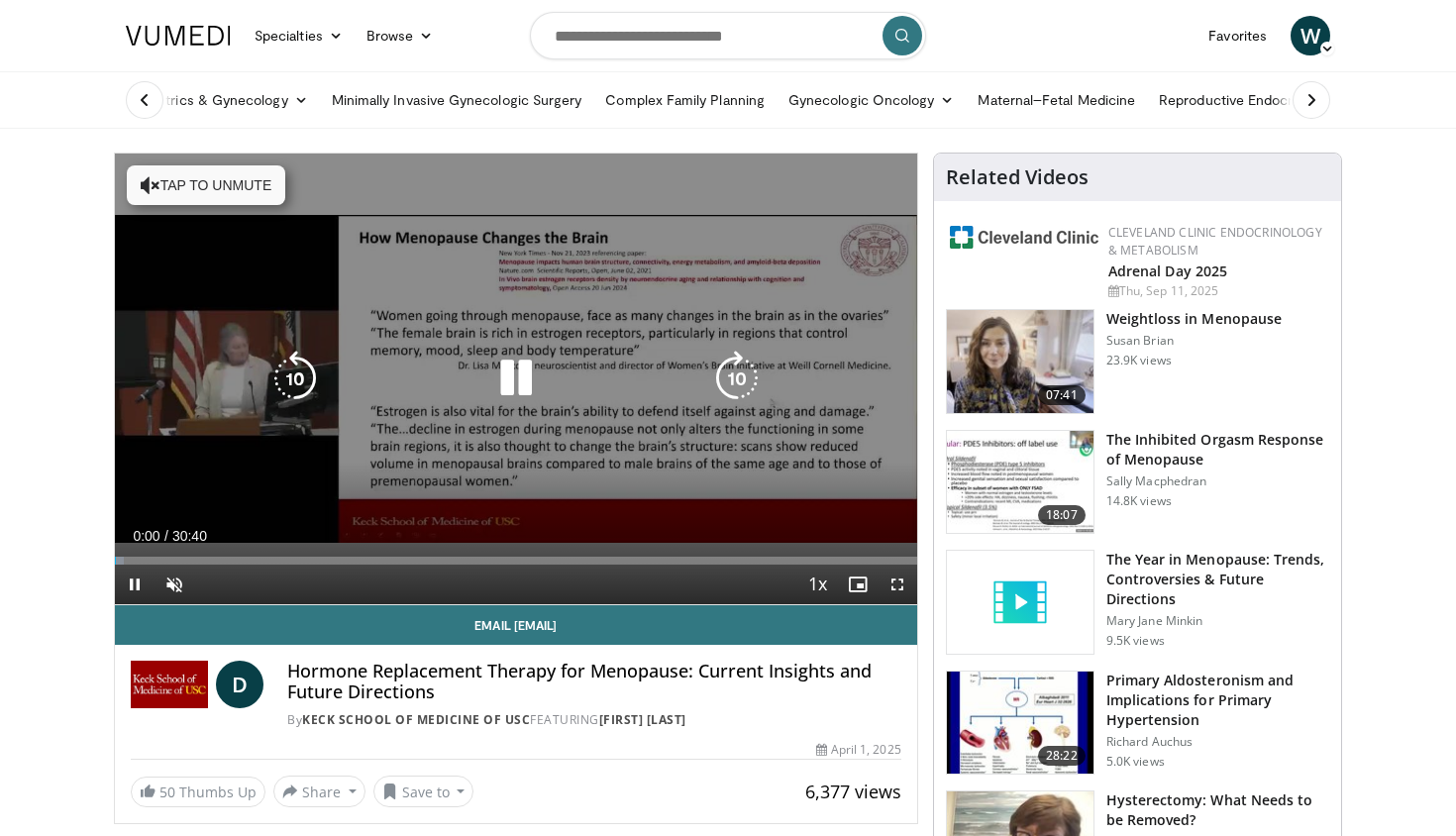 click on "Tap to unmute" at bounding box center [206, 185] 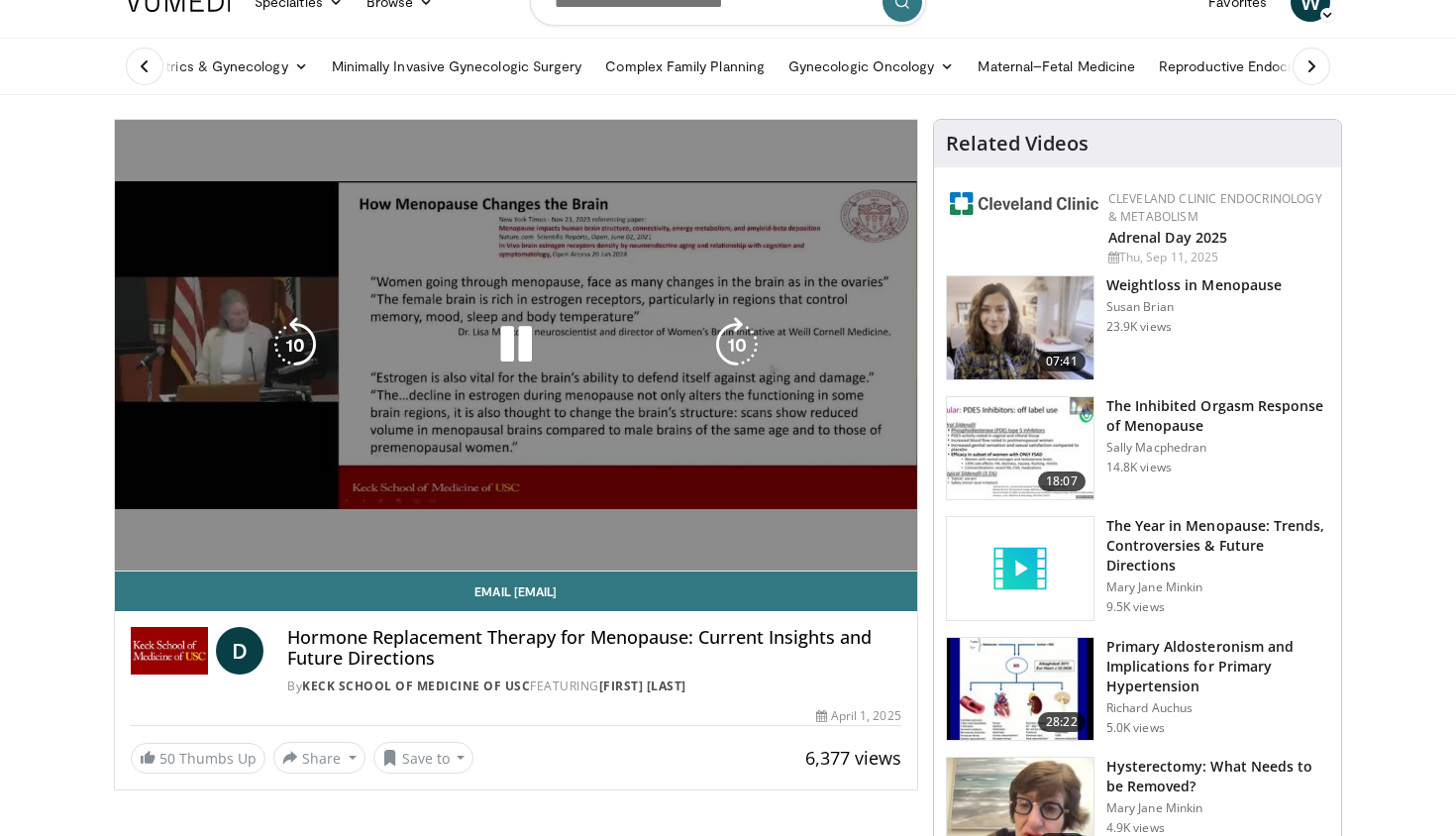 scroll, scrollTop: 34, scrollLeft: 0, axis: vertical 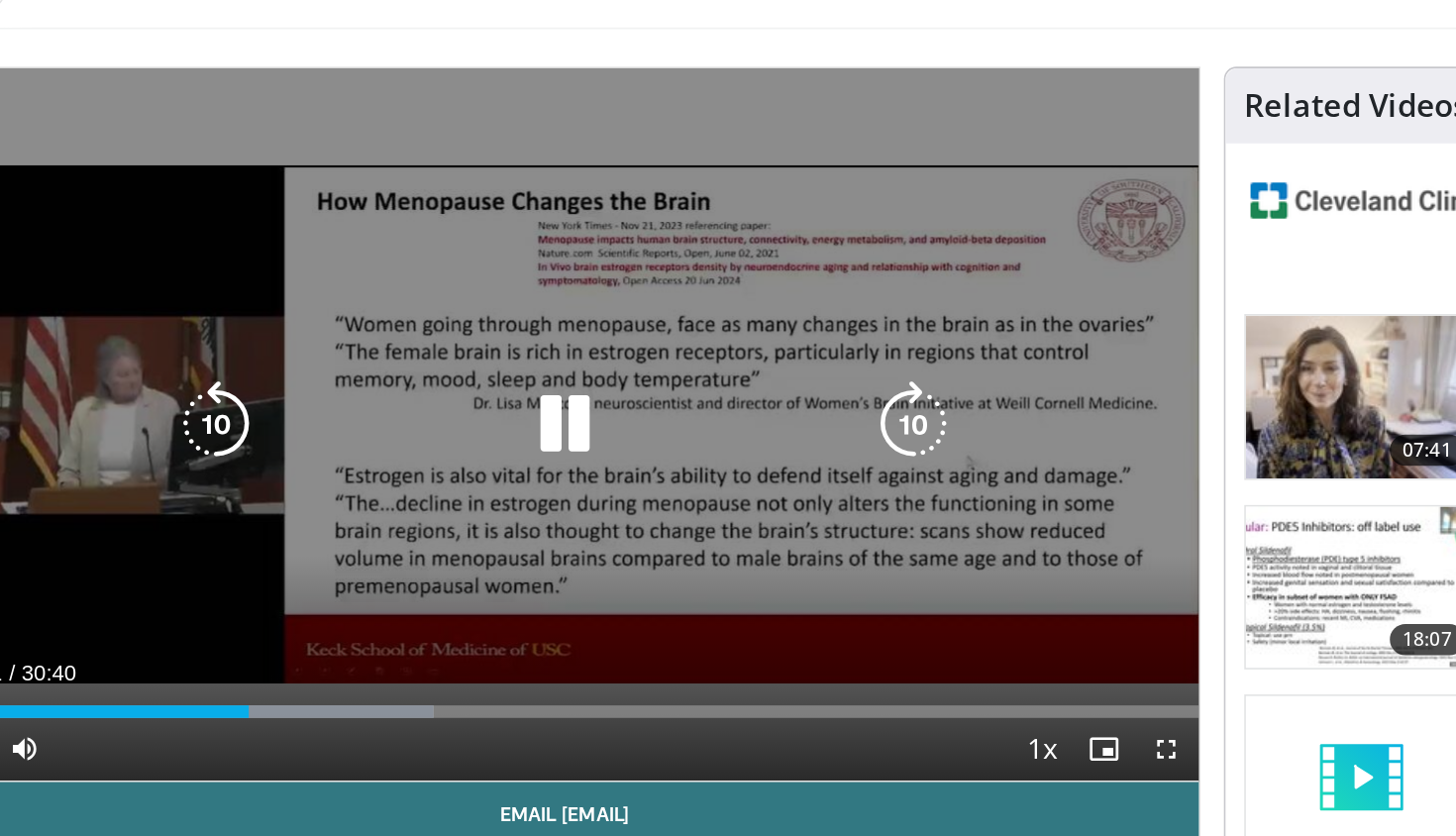 click at bounding box center (516, 345) 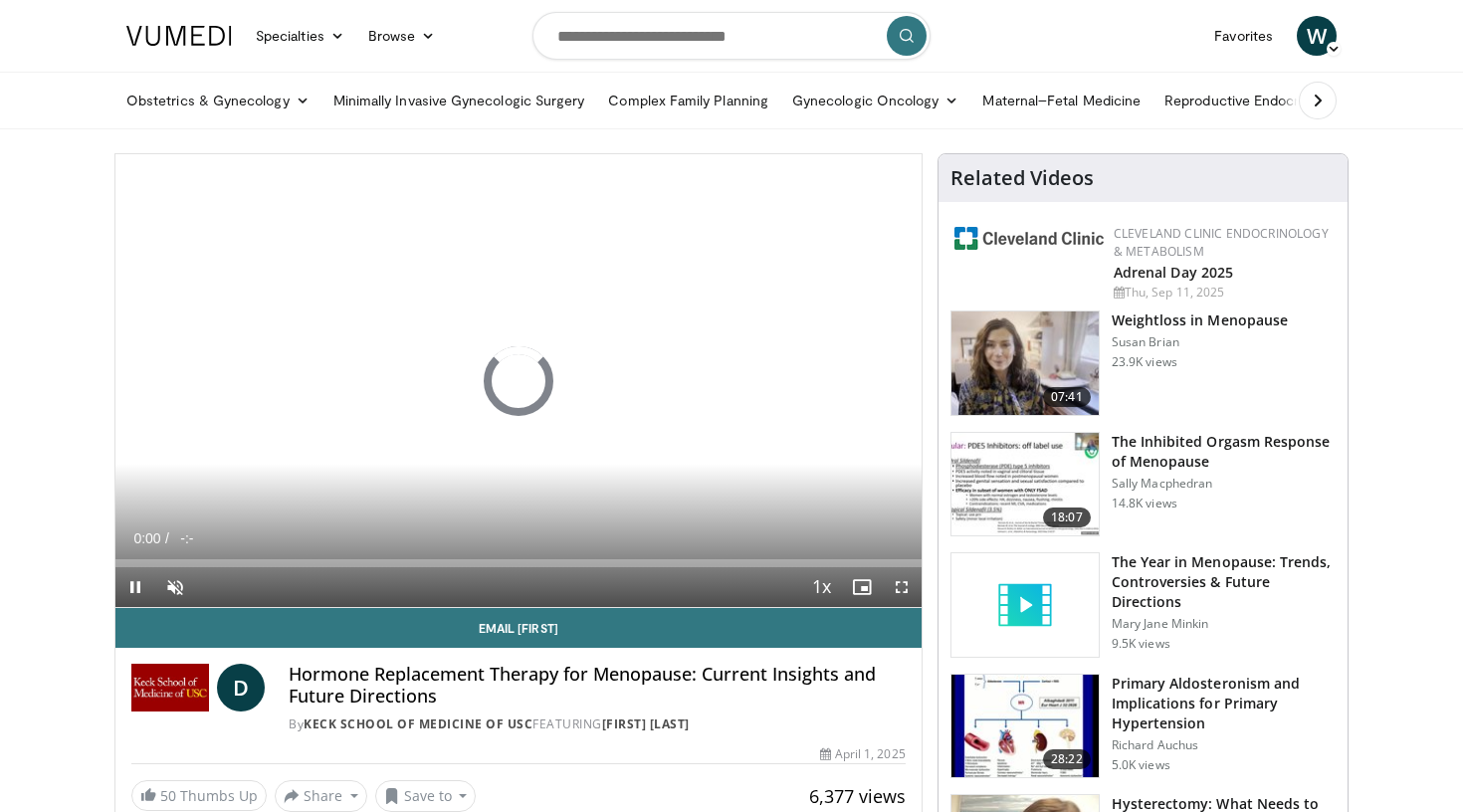 scroll, scrollTop: 0, scrollLeft: 0, axis: both 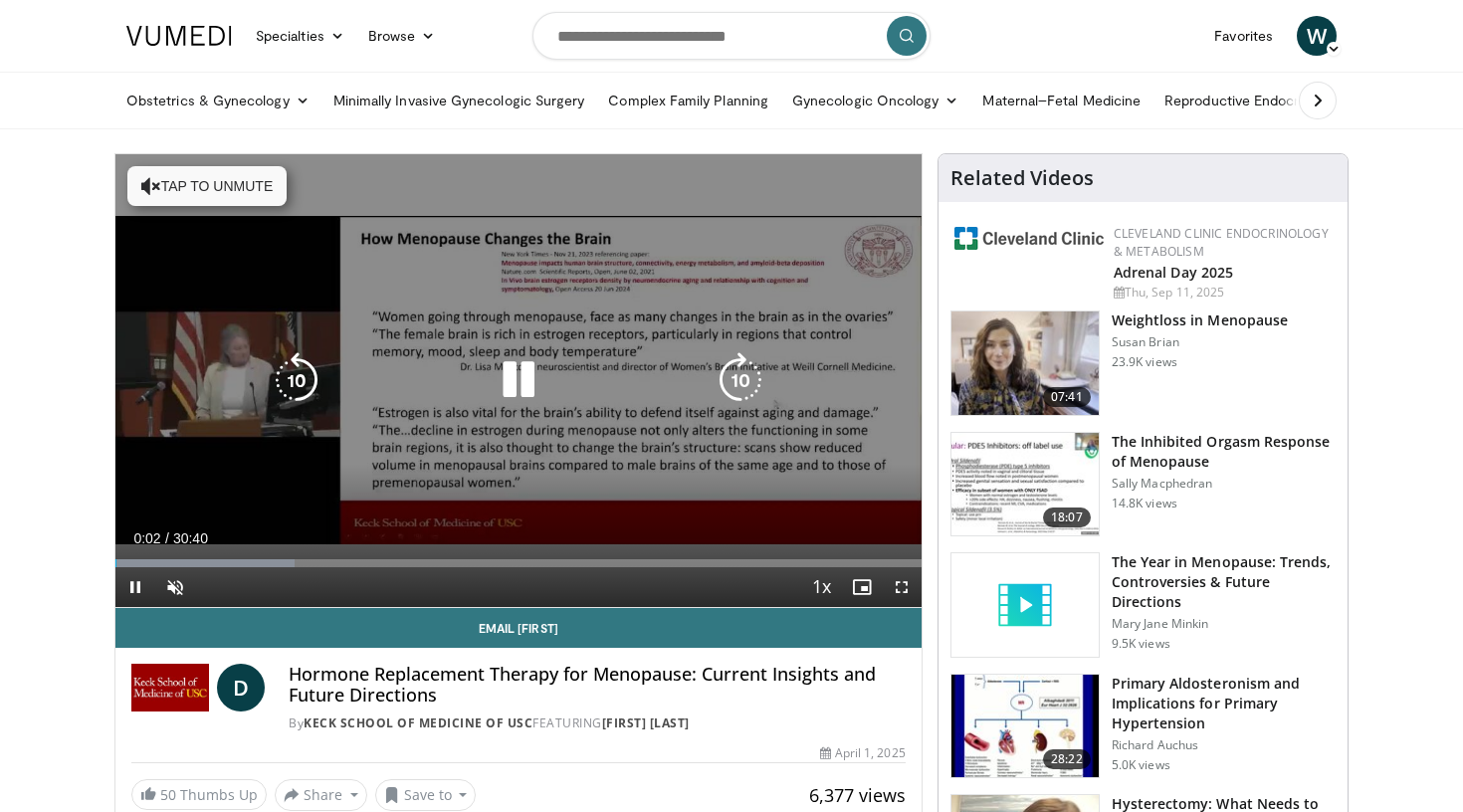 drag, startPoint x: 517, startPoint y: 382, endPoint x: 561, endPoint y: 381, distance: 44.01136 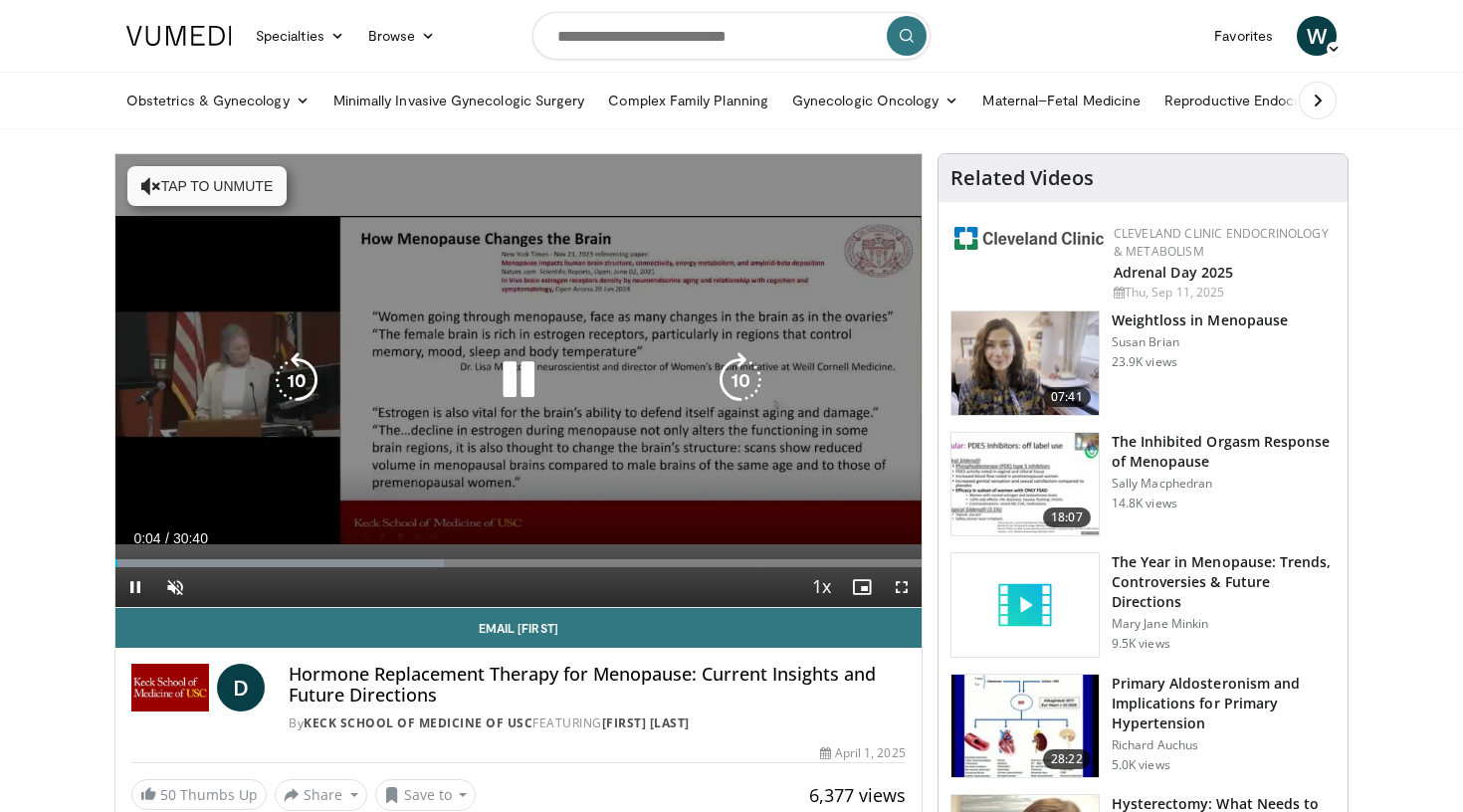 click on "Tap to unmute" at bounding box center (207, 186) 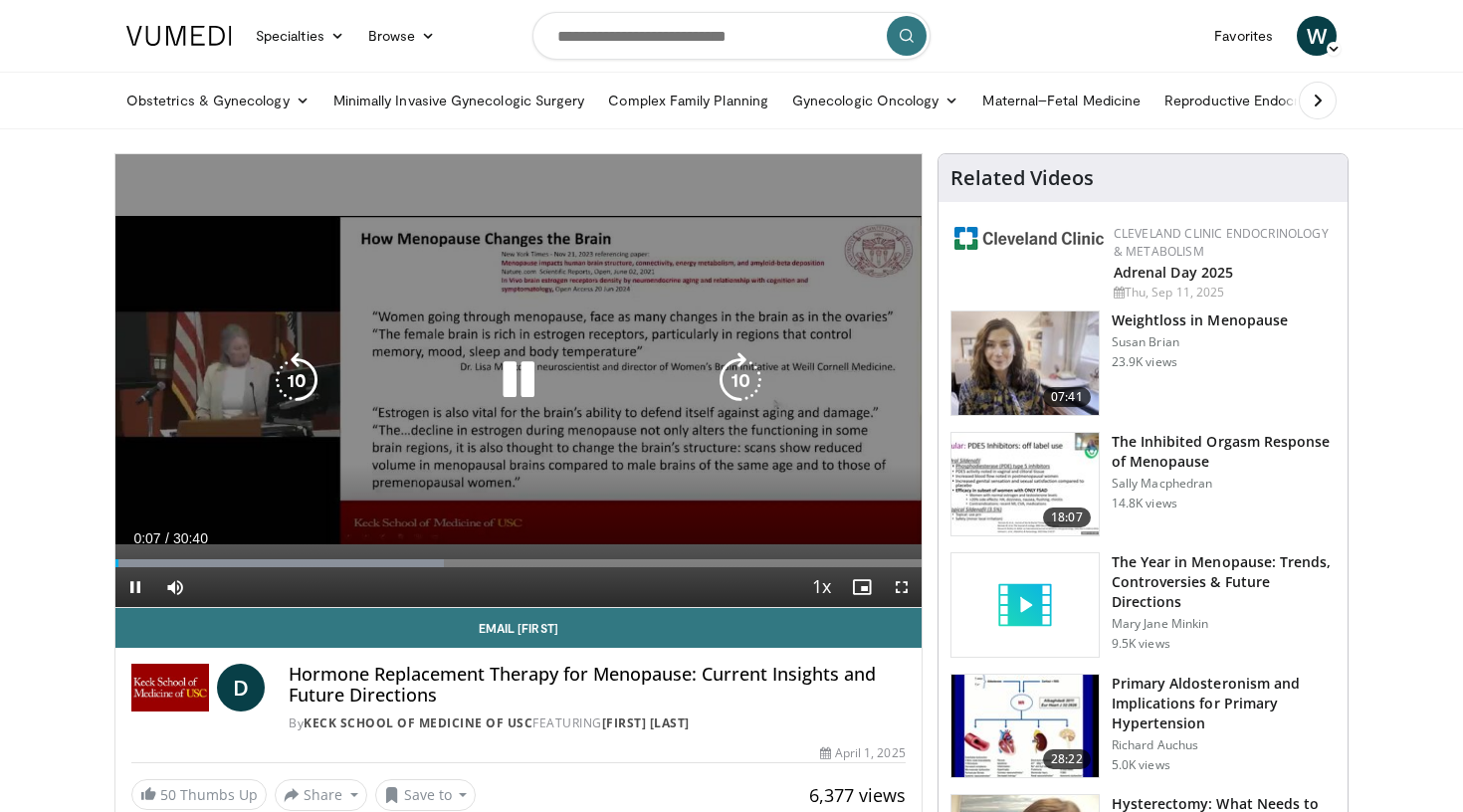 drag, startPoint x: 528, startPoint y: 370, endPoint x: 603, endPoint y: 367, distance: 75.059976 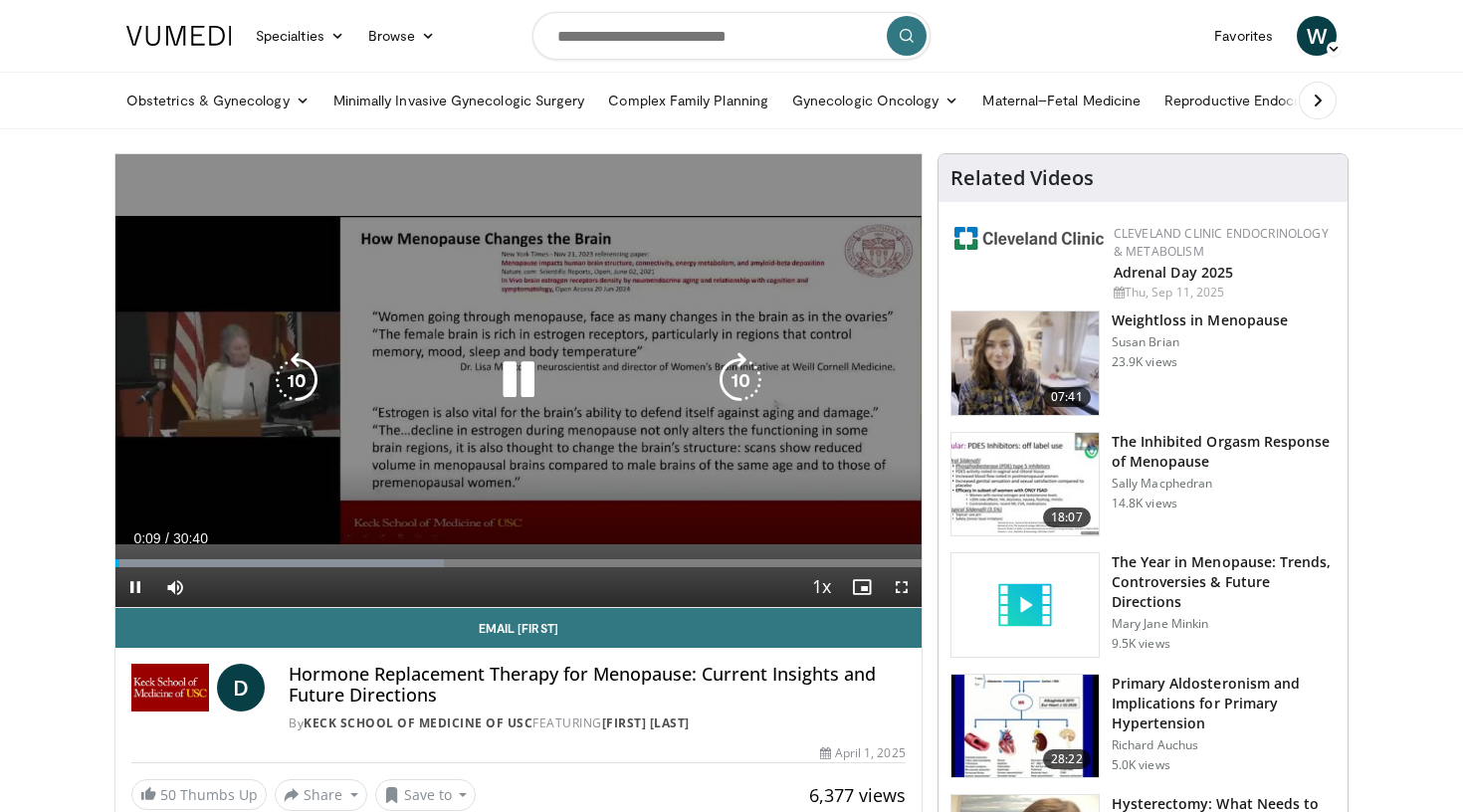 scroll, scrollTop: 0, scrollLeft: 0, axis: both 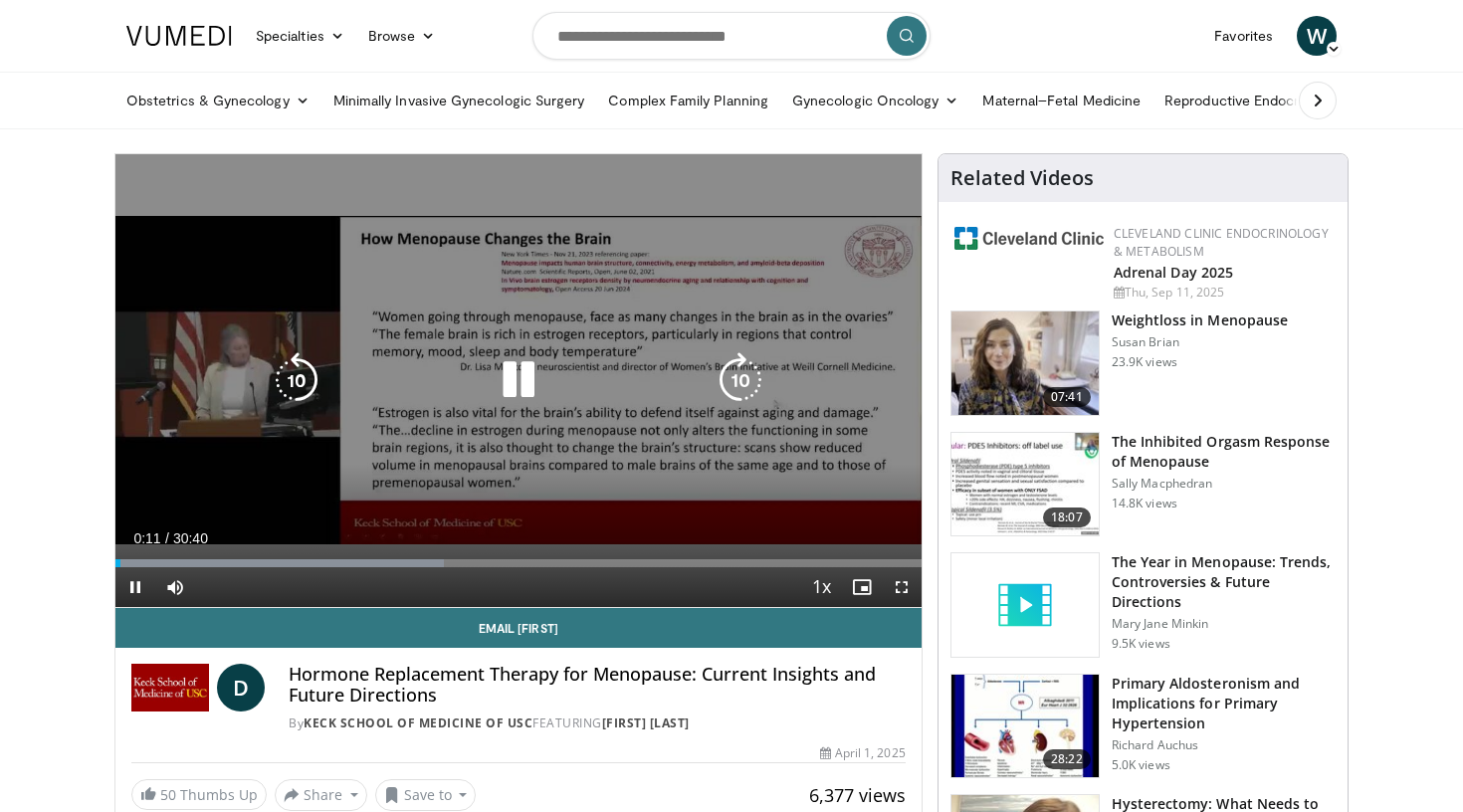 drag, startPoint x: 434, startPoint y: 352, endPoint x: 624, endPoint y: 345, distance: 190.1289 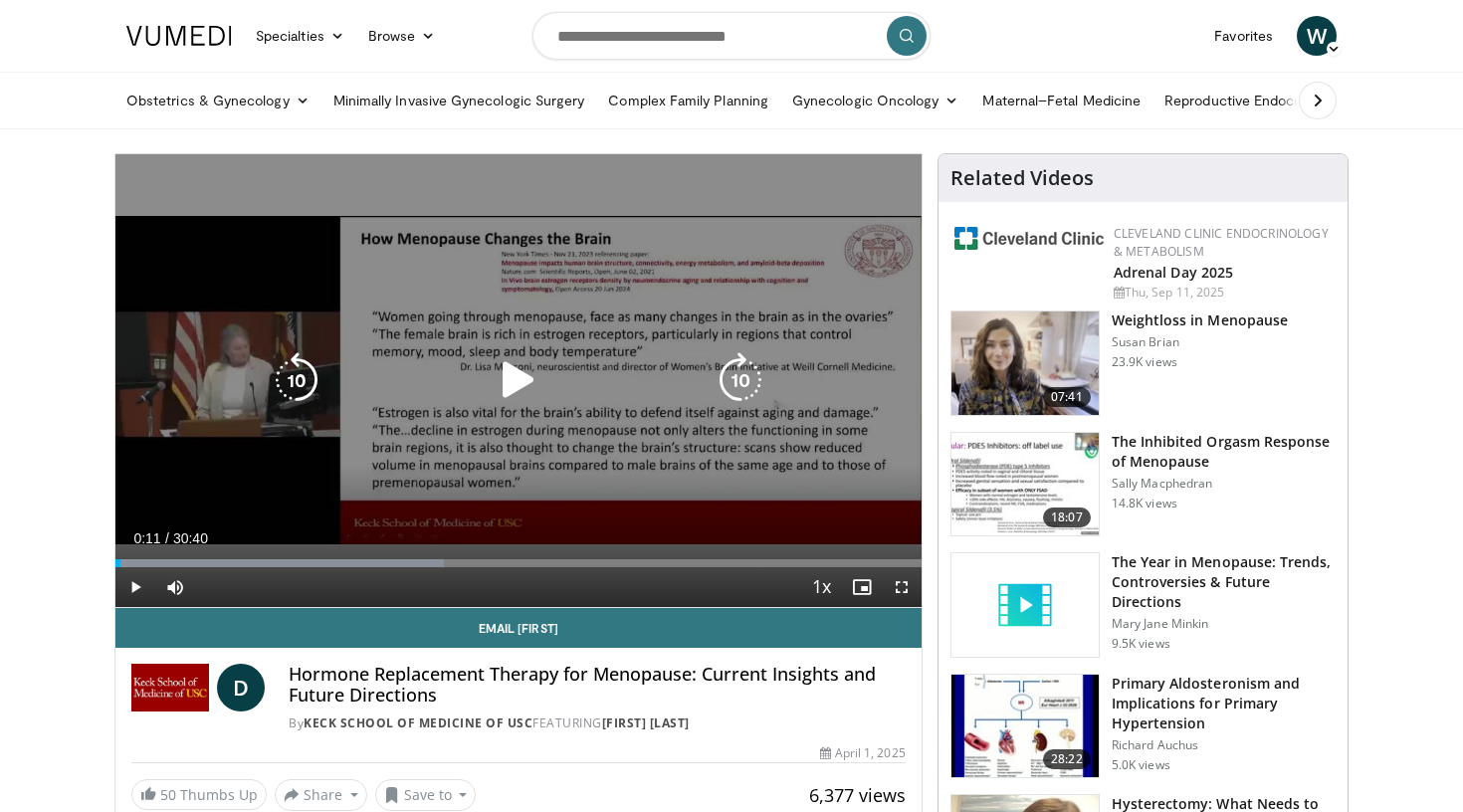 click at bounding box center [519, 380] 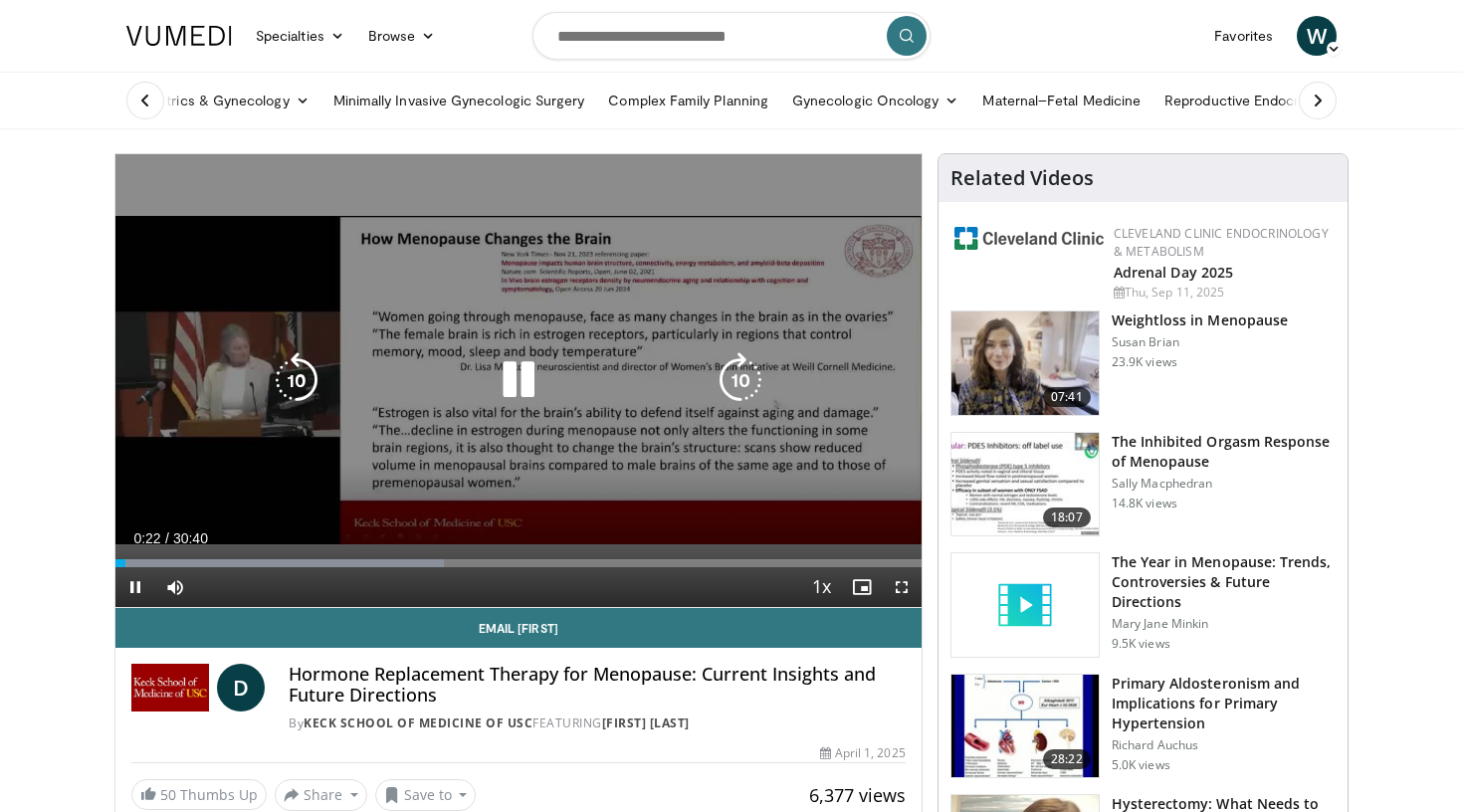 scroll, scrollTop: 0, scrollLeft: 0, axis: both 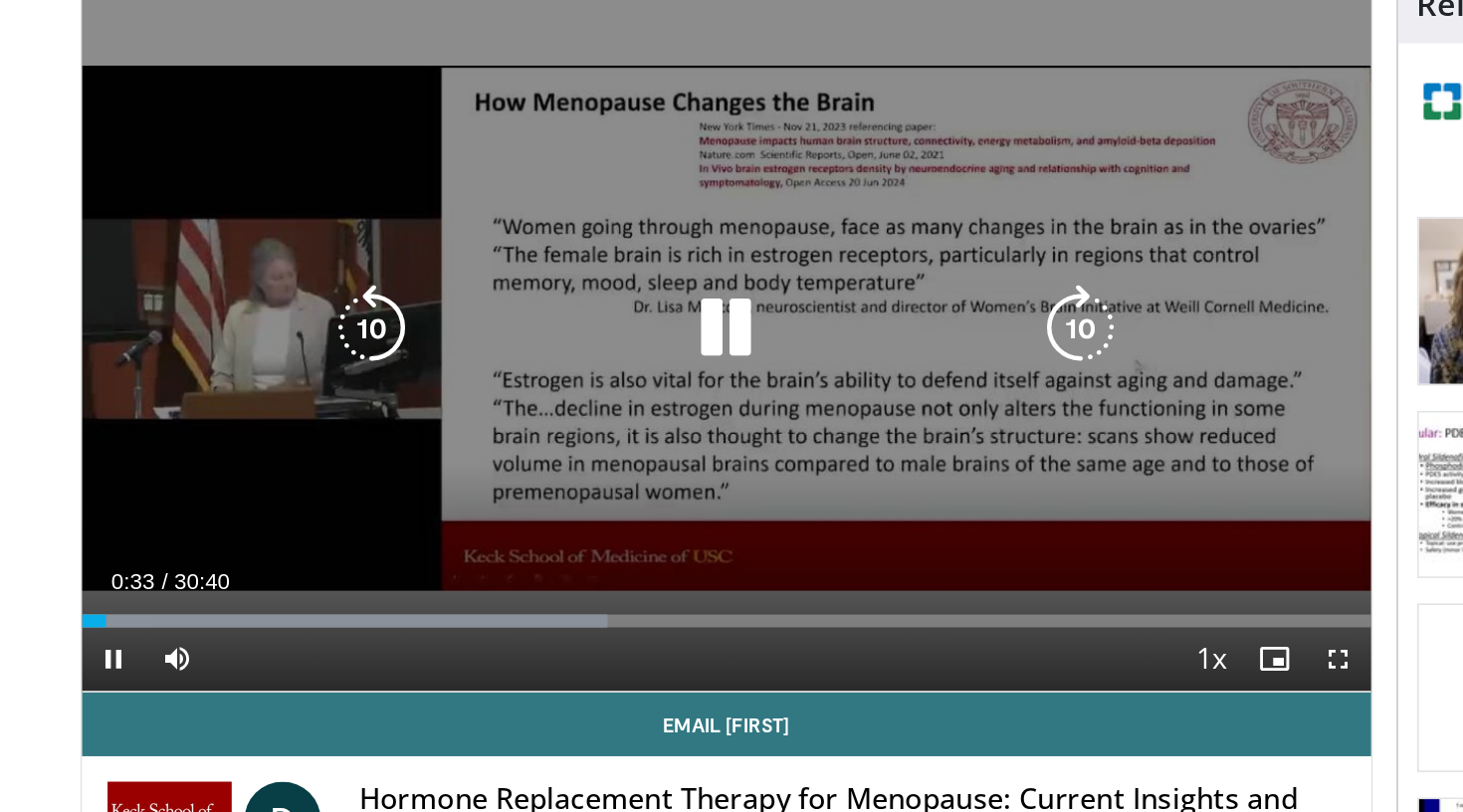 click on "10 seconds
Tap to unmute" at bounding box center [519, 380] 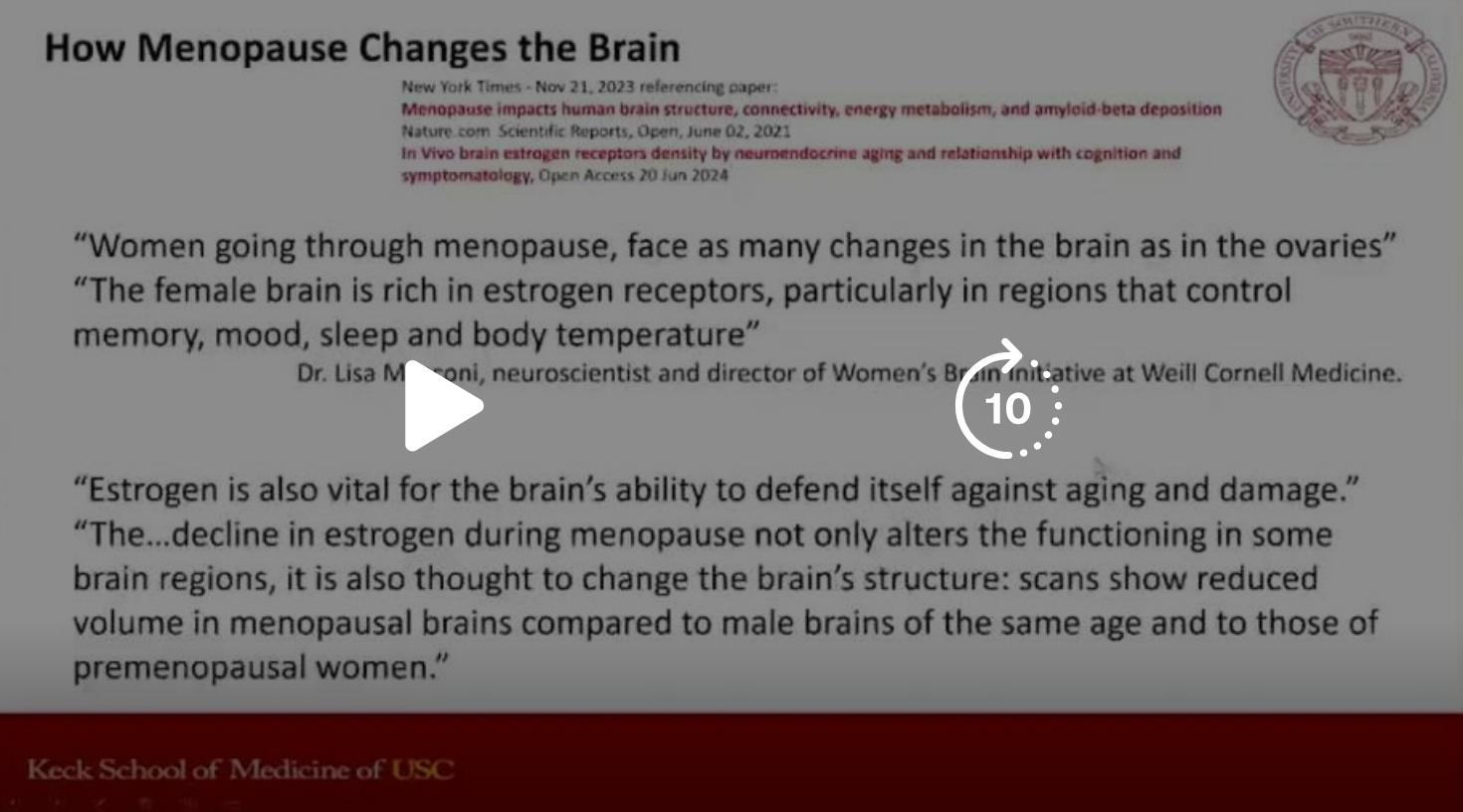 click at bounding box center (519, 380) 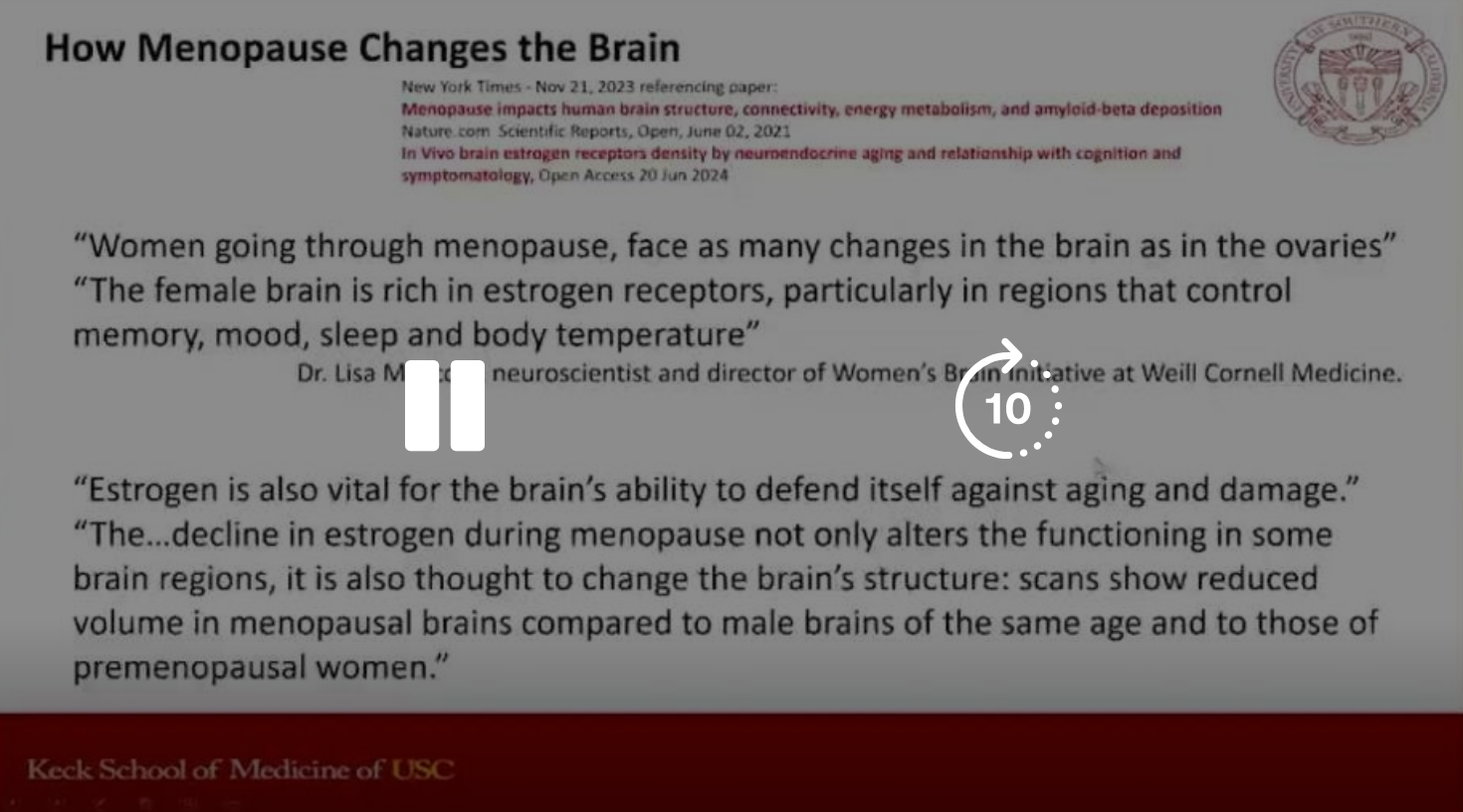 click on "10 seconds
Tap to unmute" at bounding box center (519, 380) 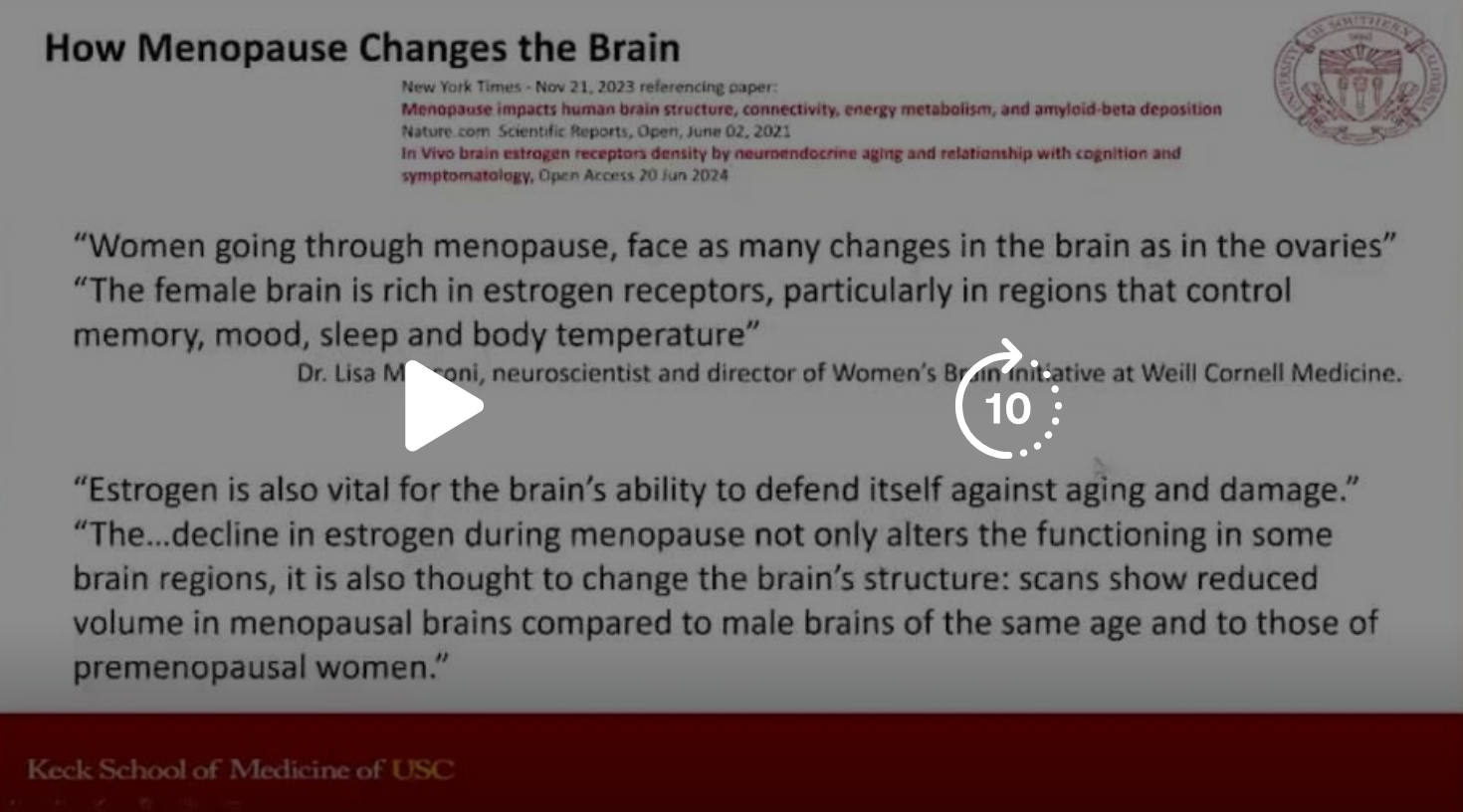 click at bounding box center (740, 380) 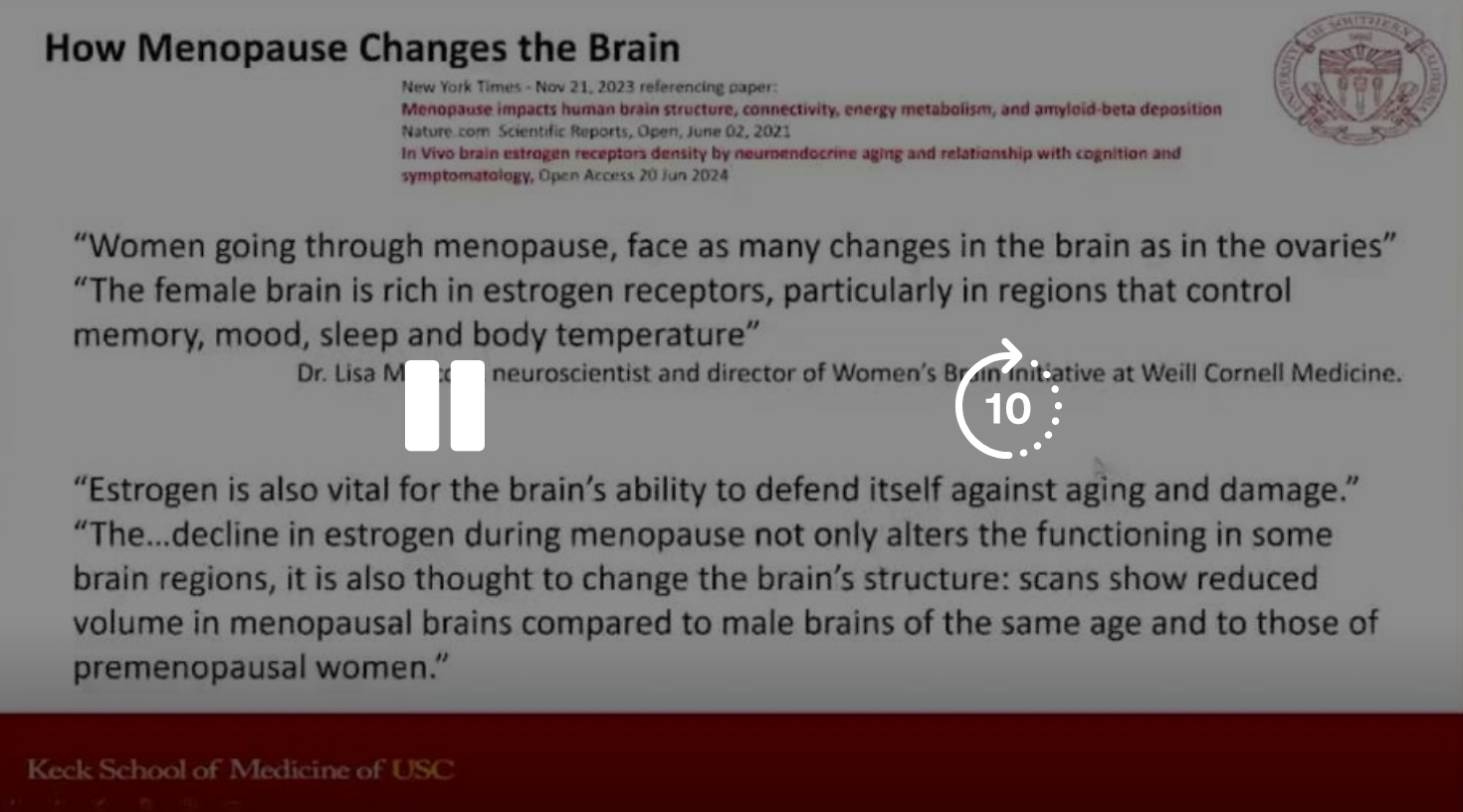 click at bounding box center [740, 380] 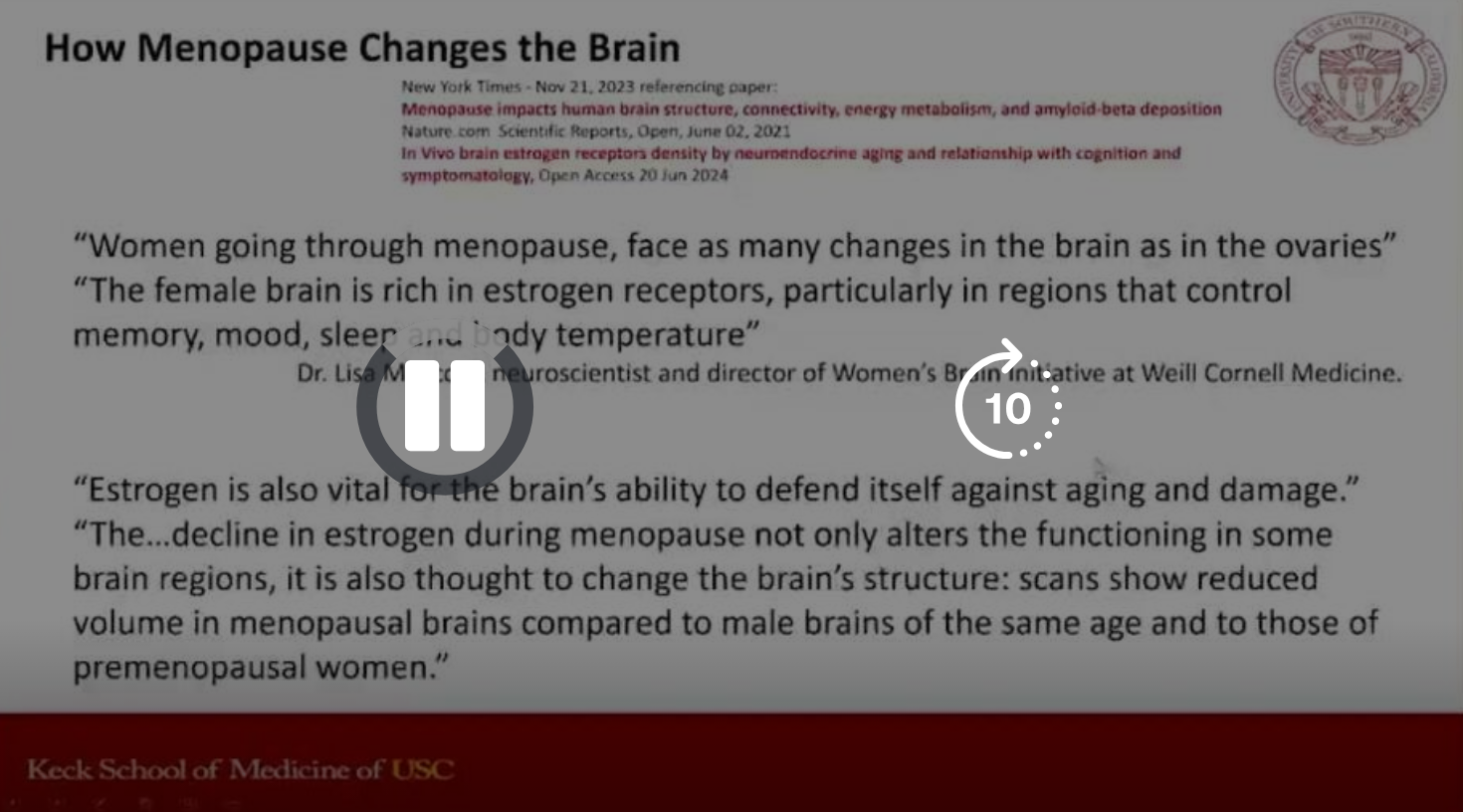 click at bounding box center [740, 380] 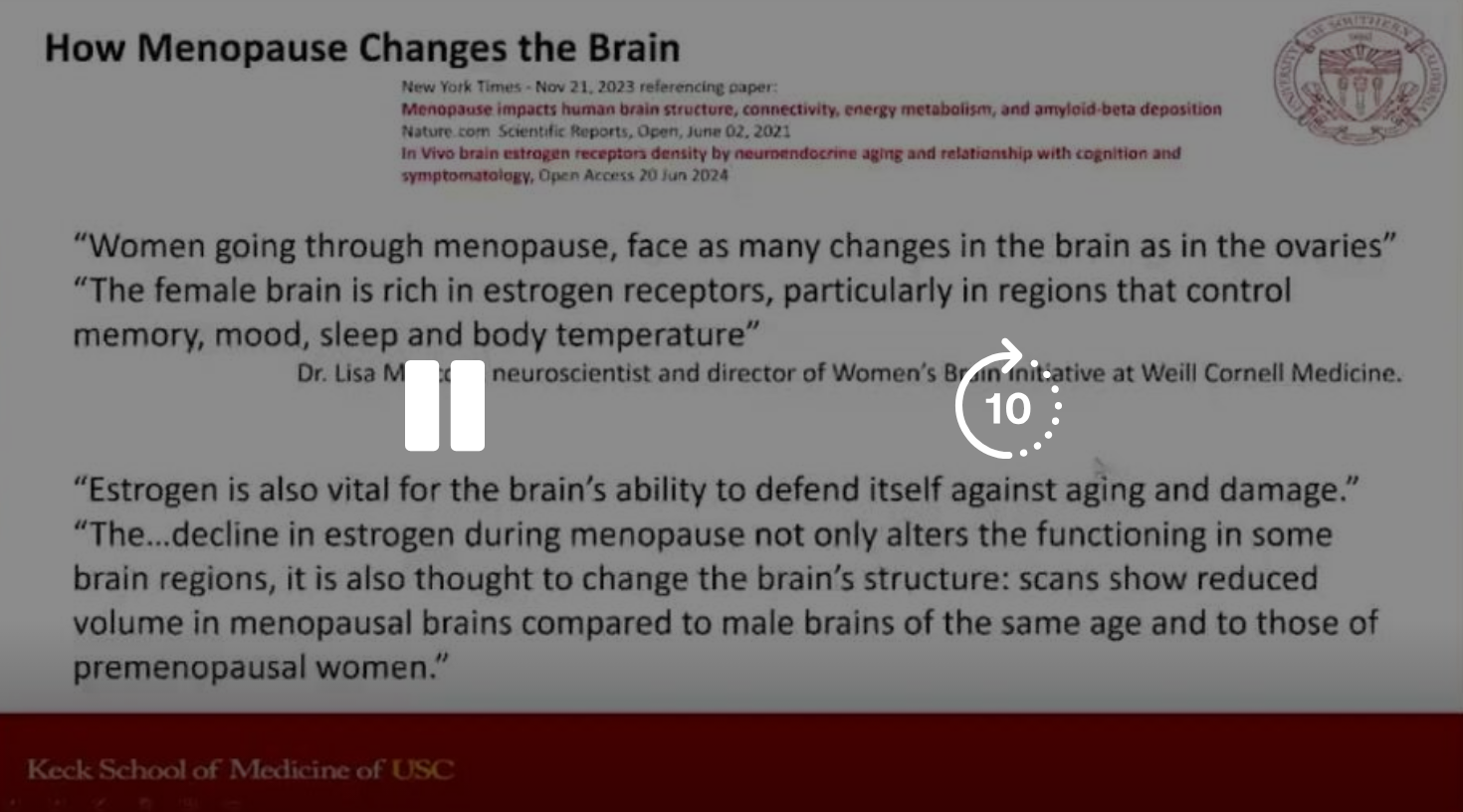 click at bounding box center (740, 380) 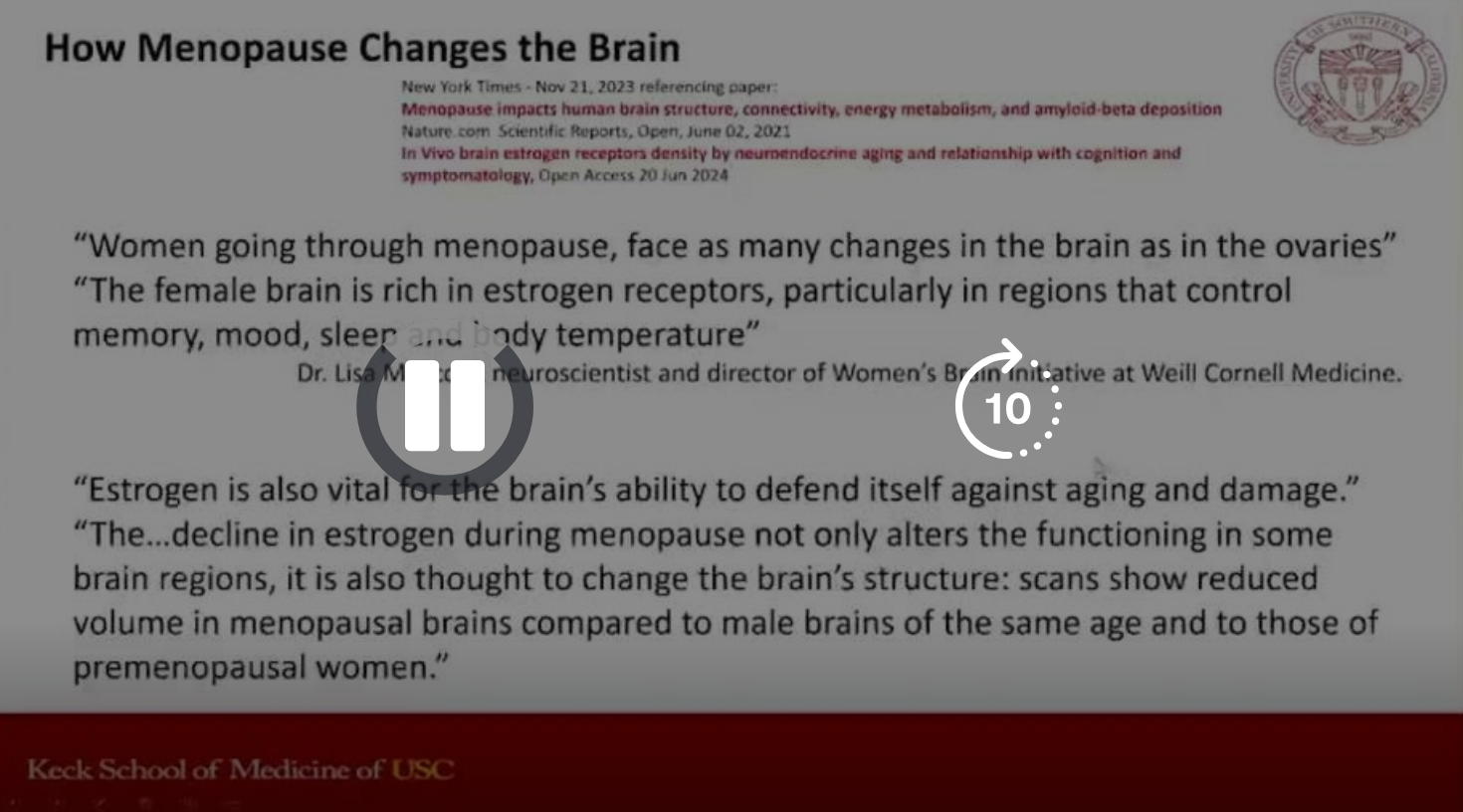 click at bounding box center [740, 380] 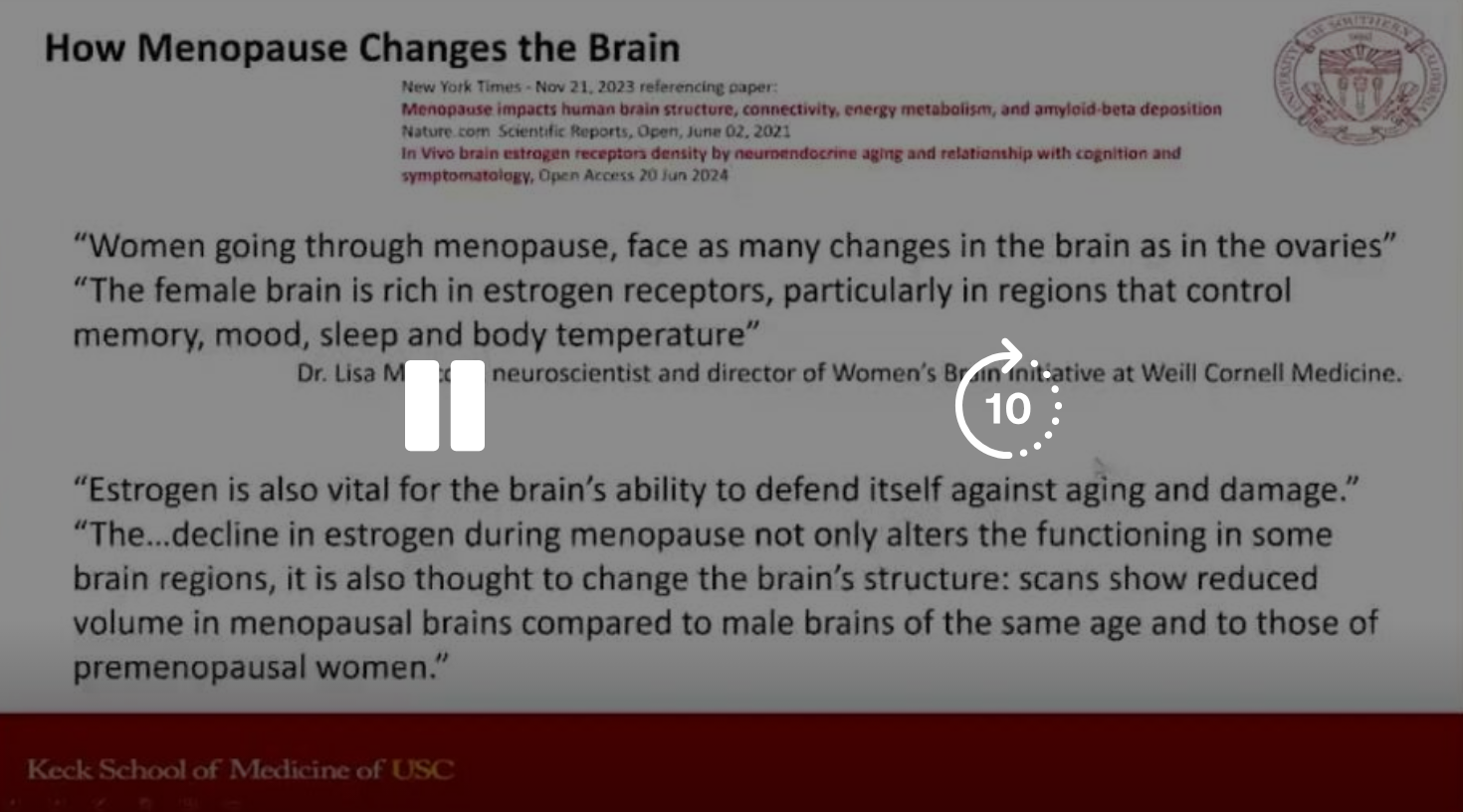 click at bounding box center [740, 380] 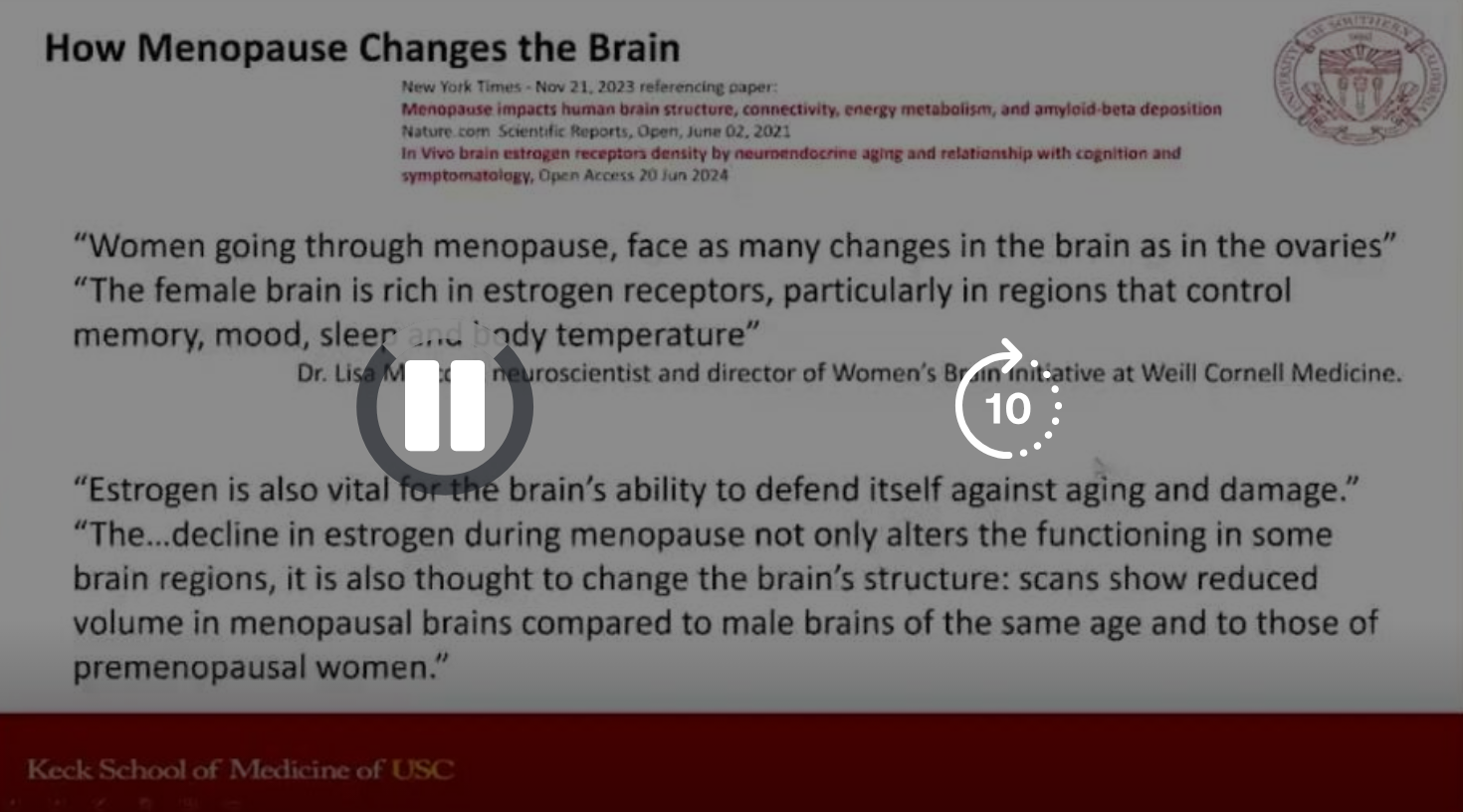 click at bounding box center (740, 380) 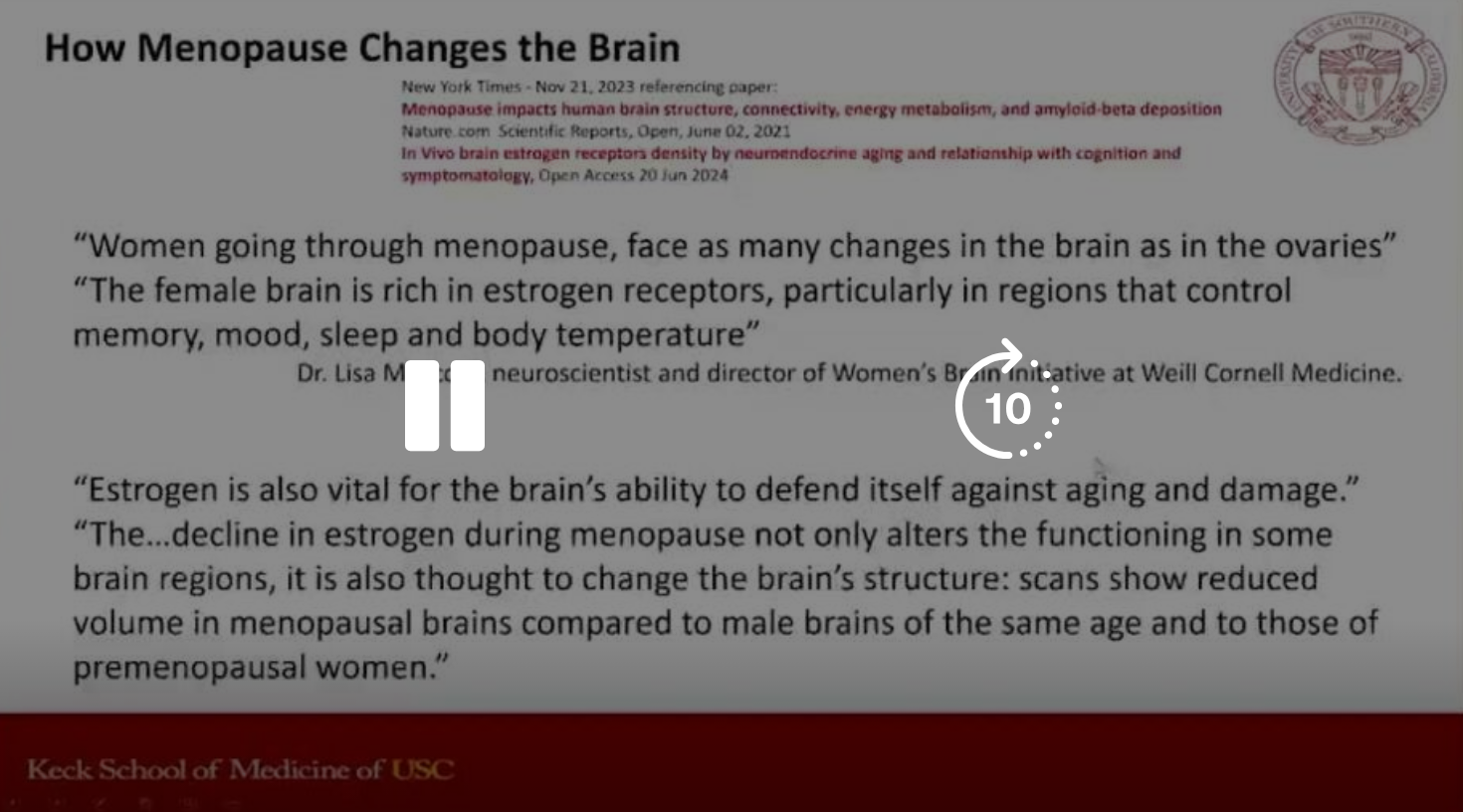 click at bounding box center (740, 380) 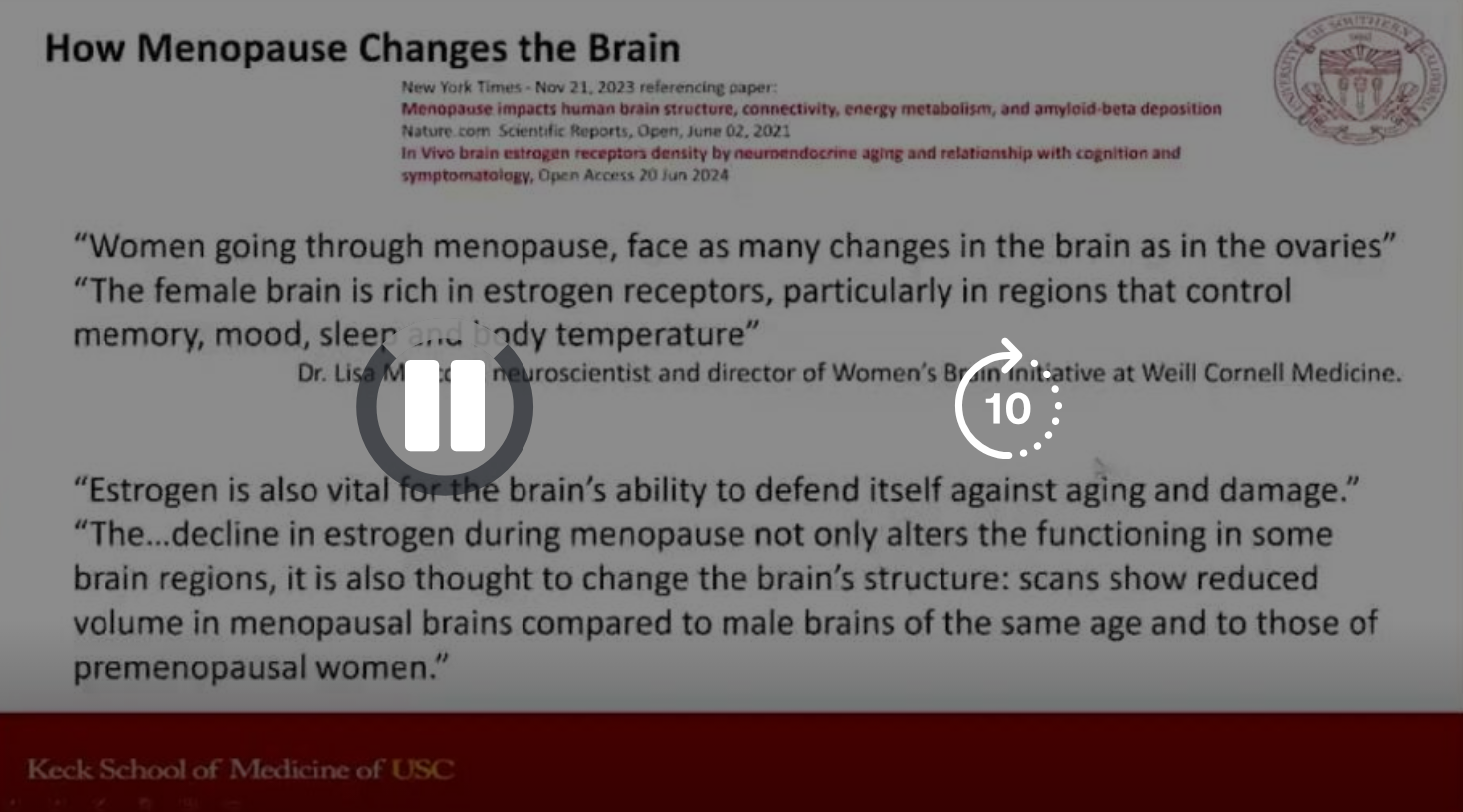 click at bounding box center [740, 380] 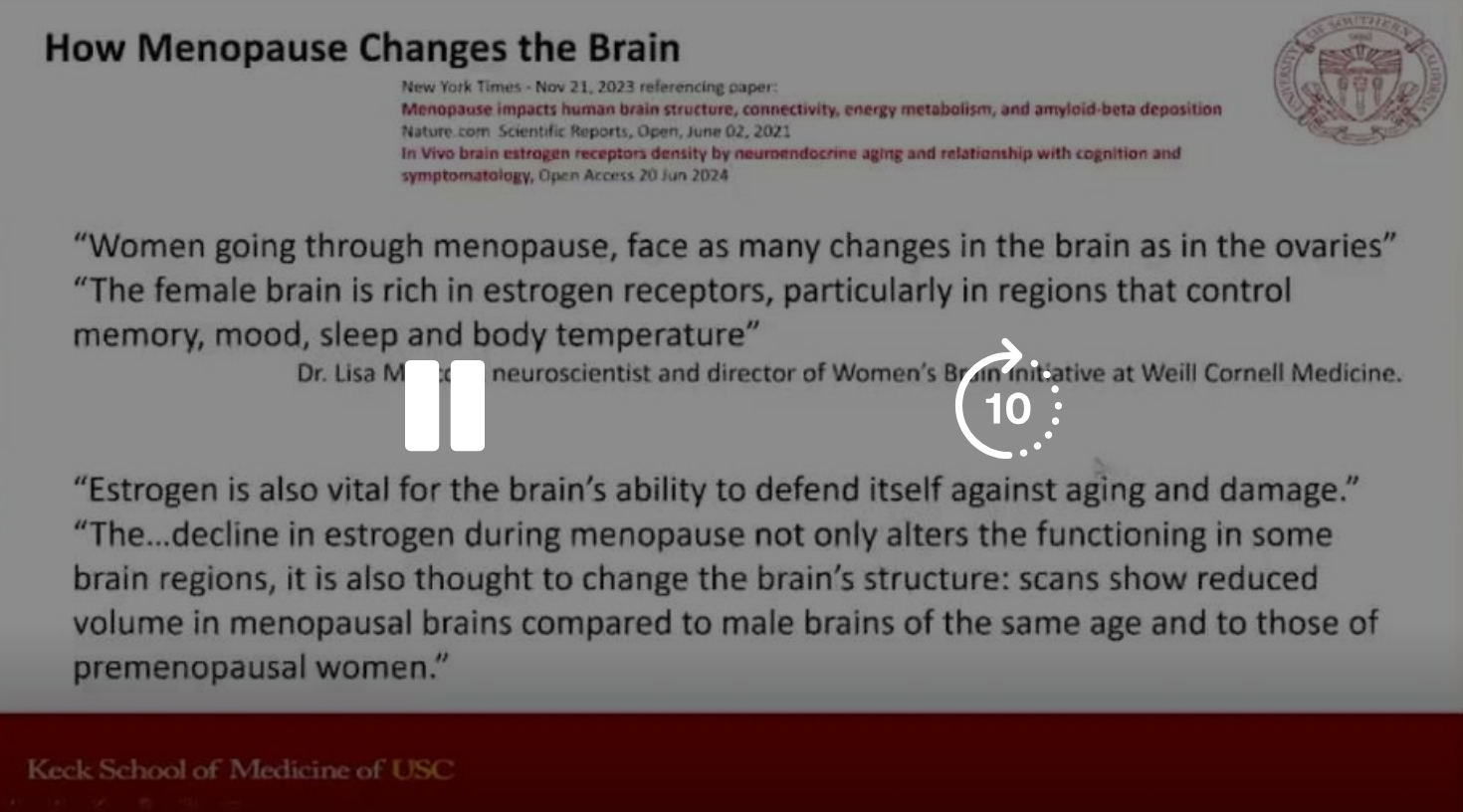 click at bounding box center [740, 380] 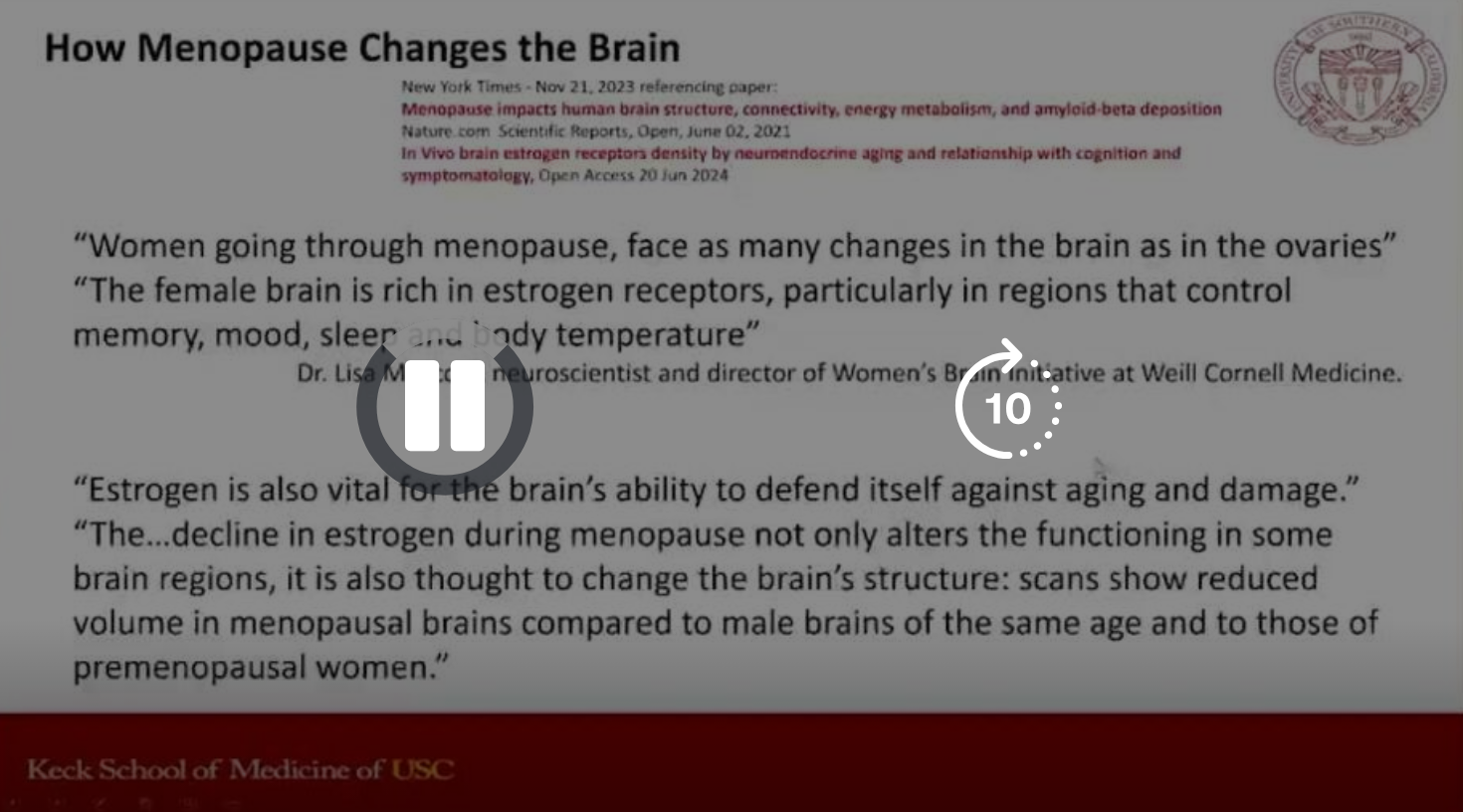 click at bounding box center (740, 380) 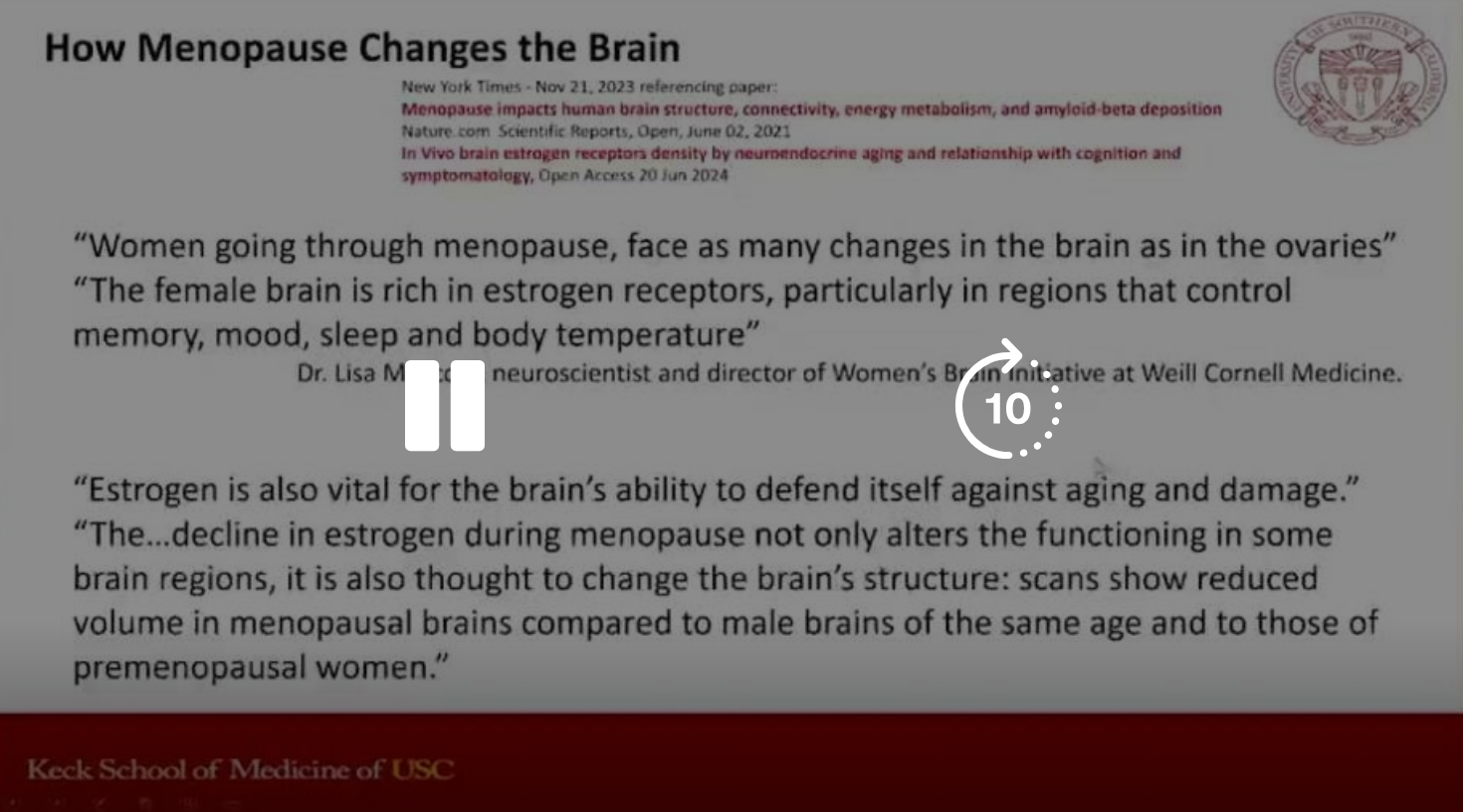 click at bounding box center [740, 380] 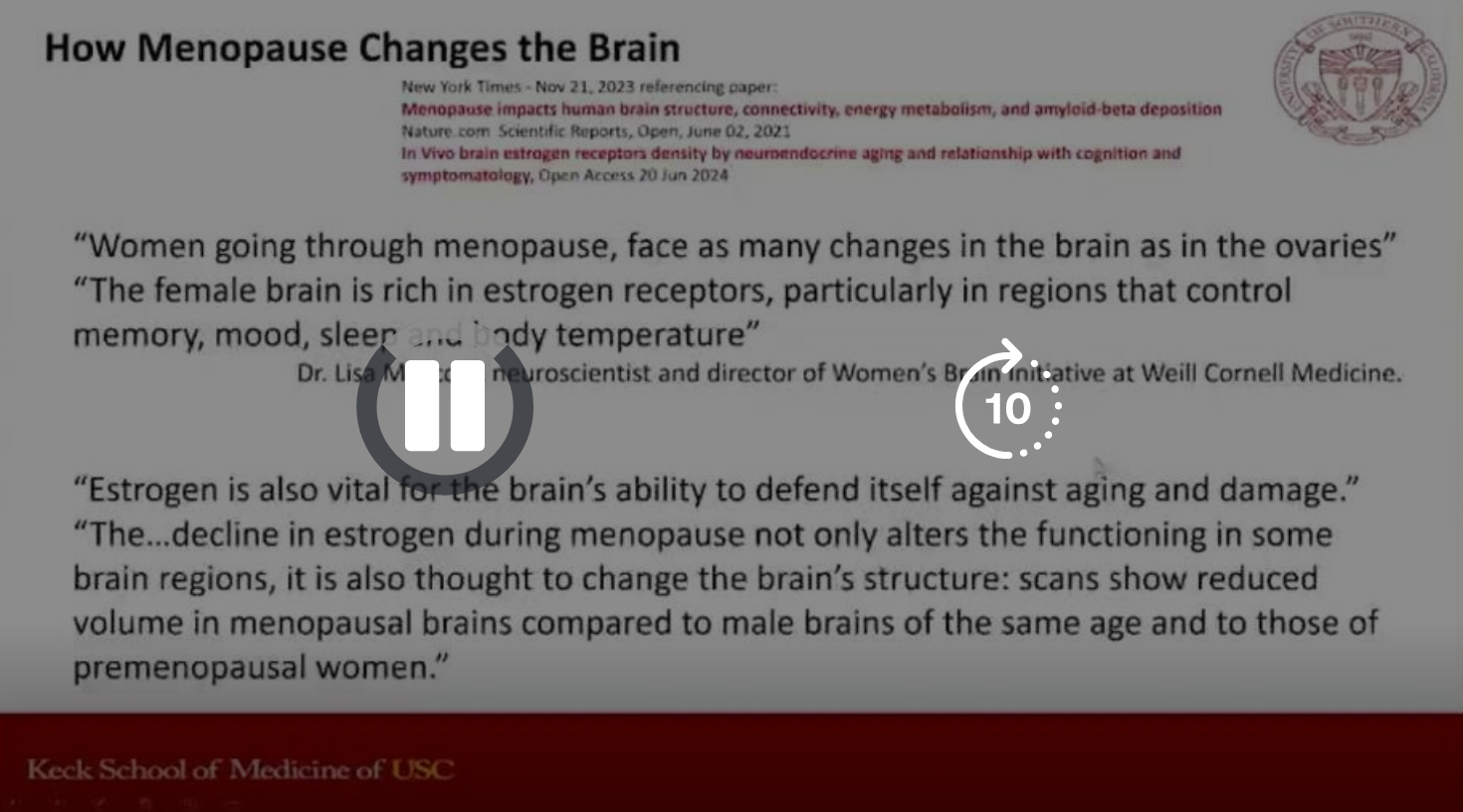 click at bounding box center [740, 380] 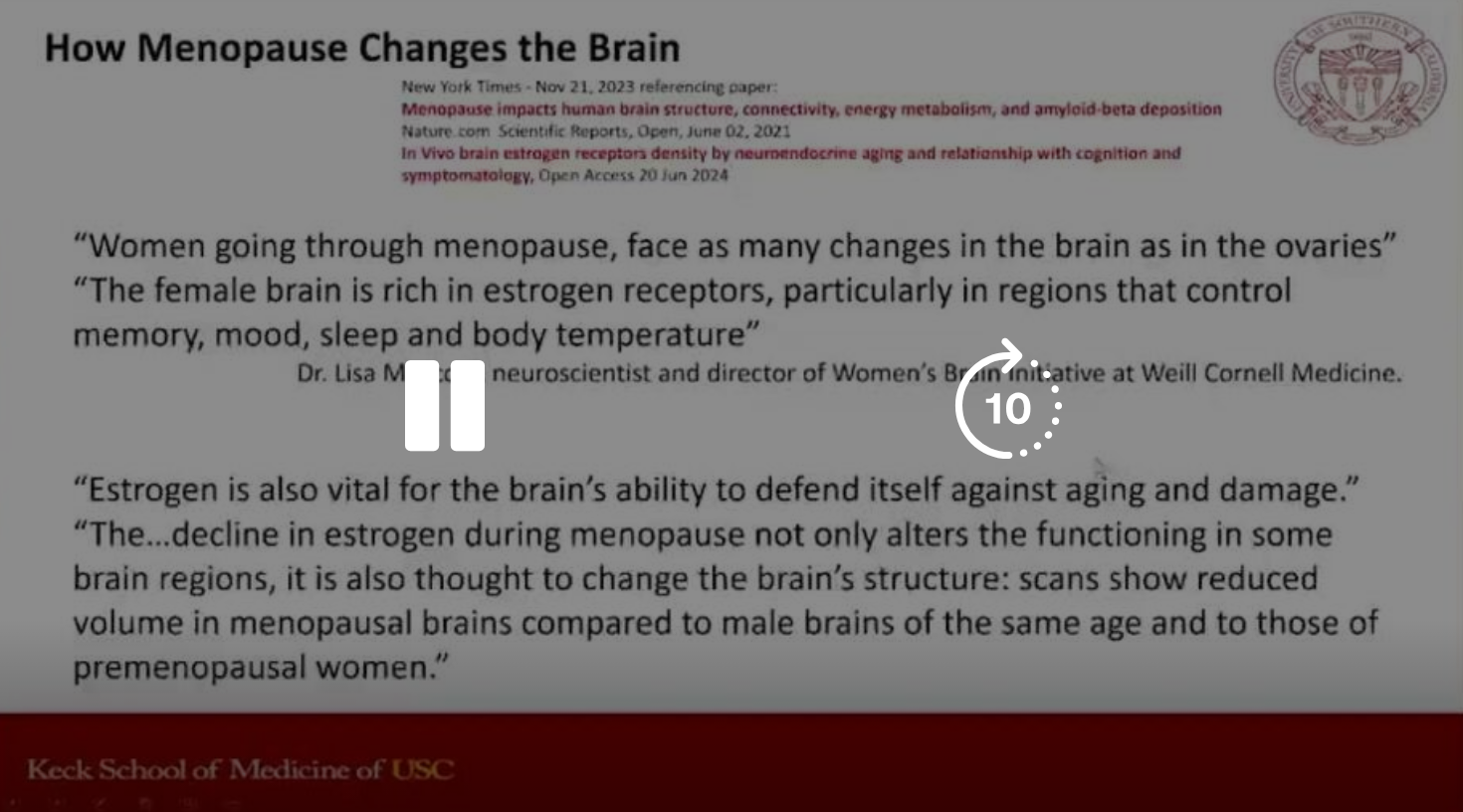 click at bounding box center [740, 380] 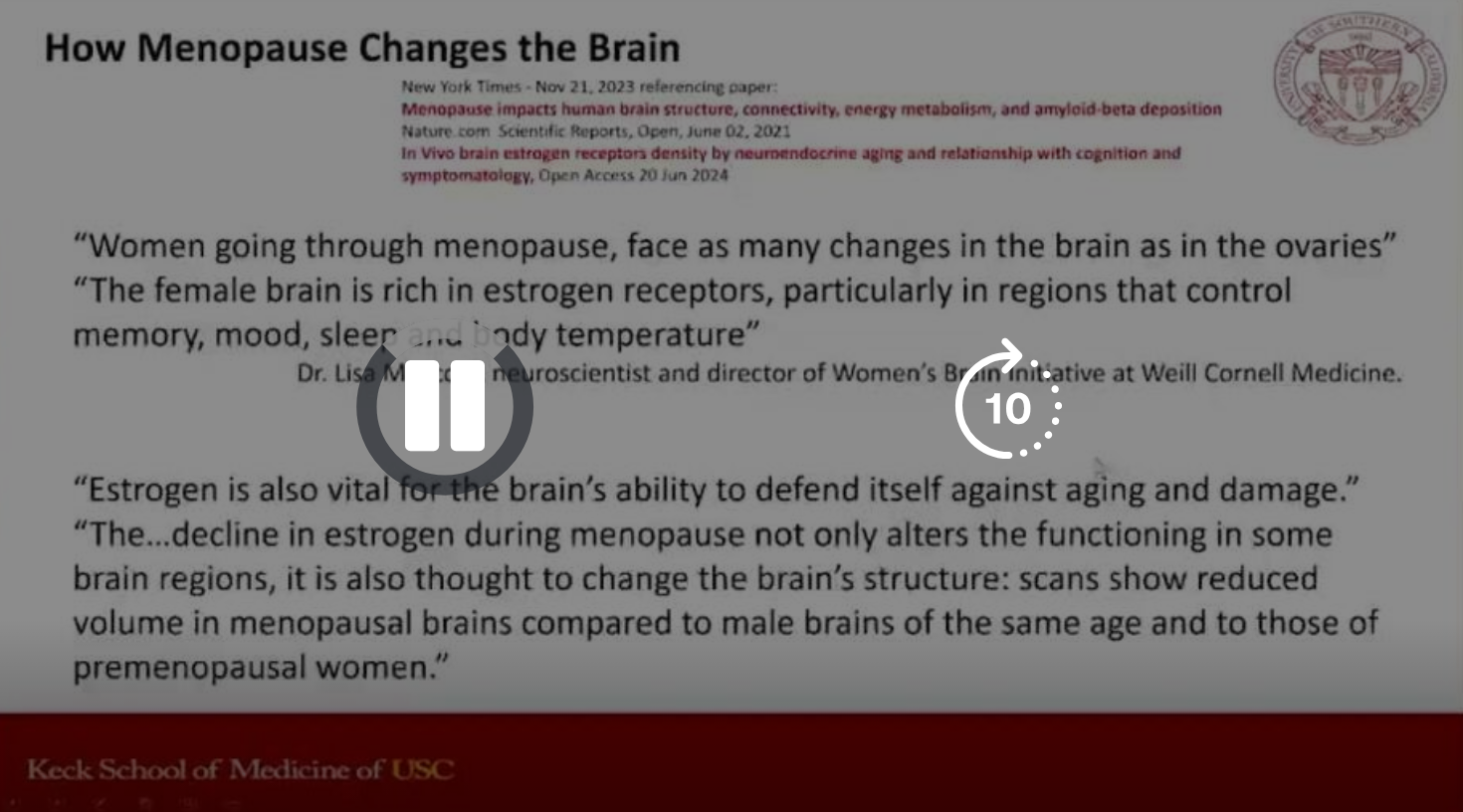 click at bounding box center [740, 380] 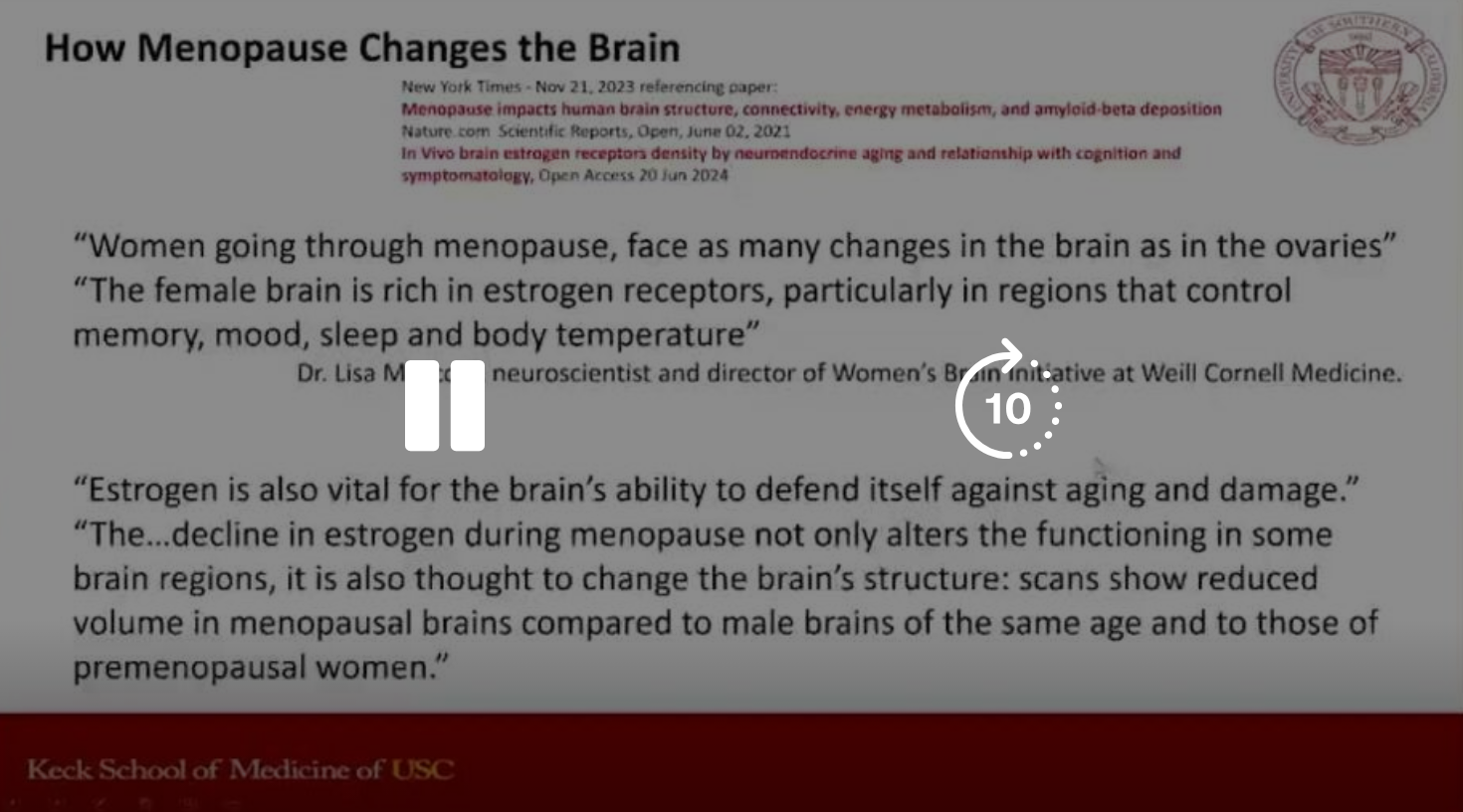 click at bounding box center [740, 380] 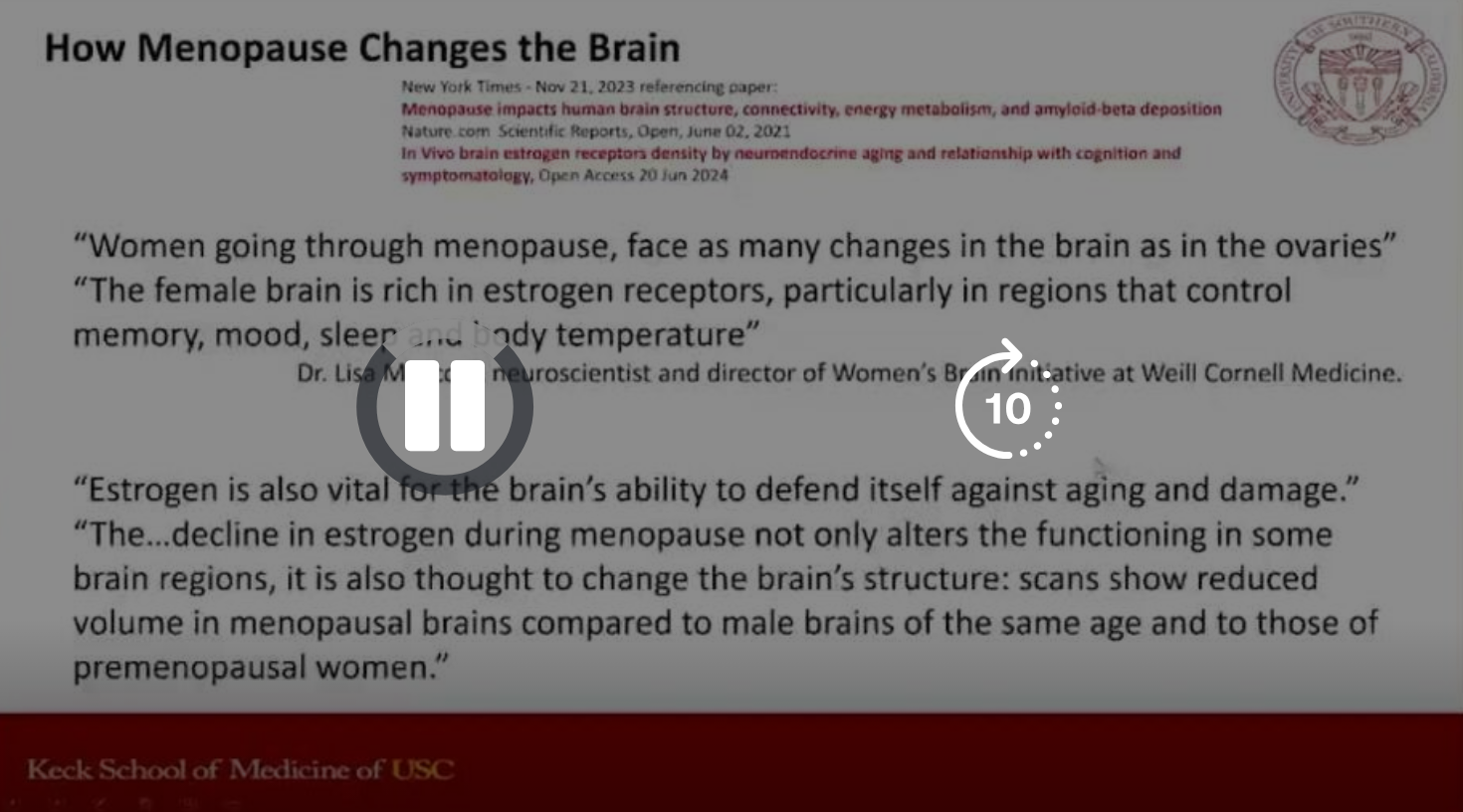 click at bounding box center (740, 380) 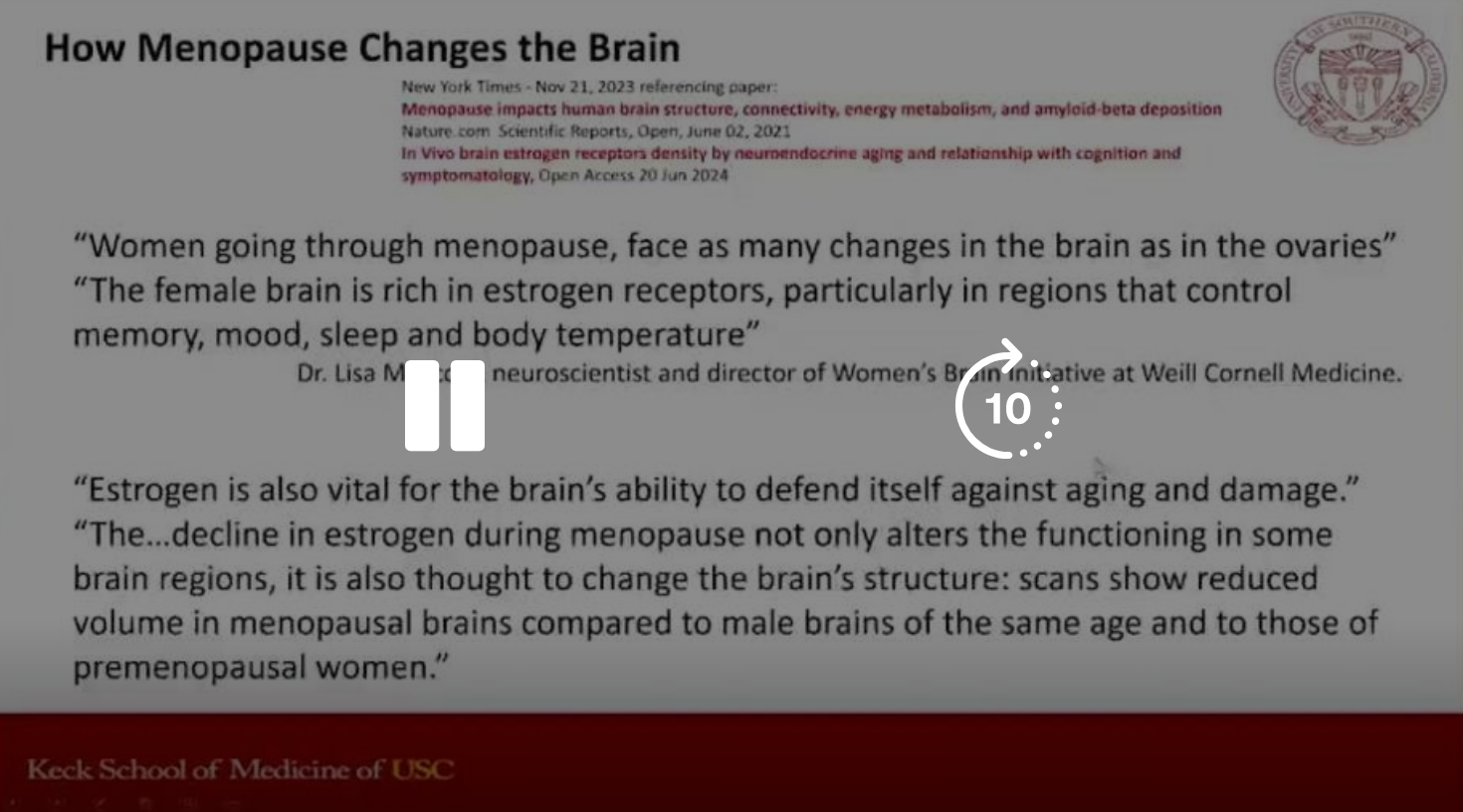 click at bounding box center [740, 380] 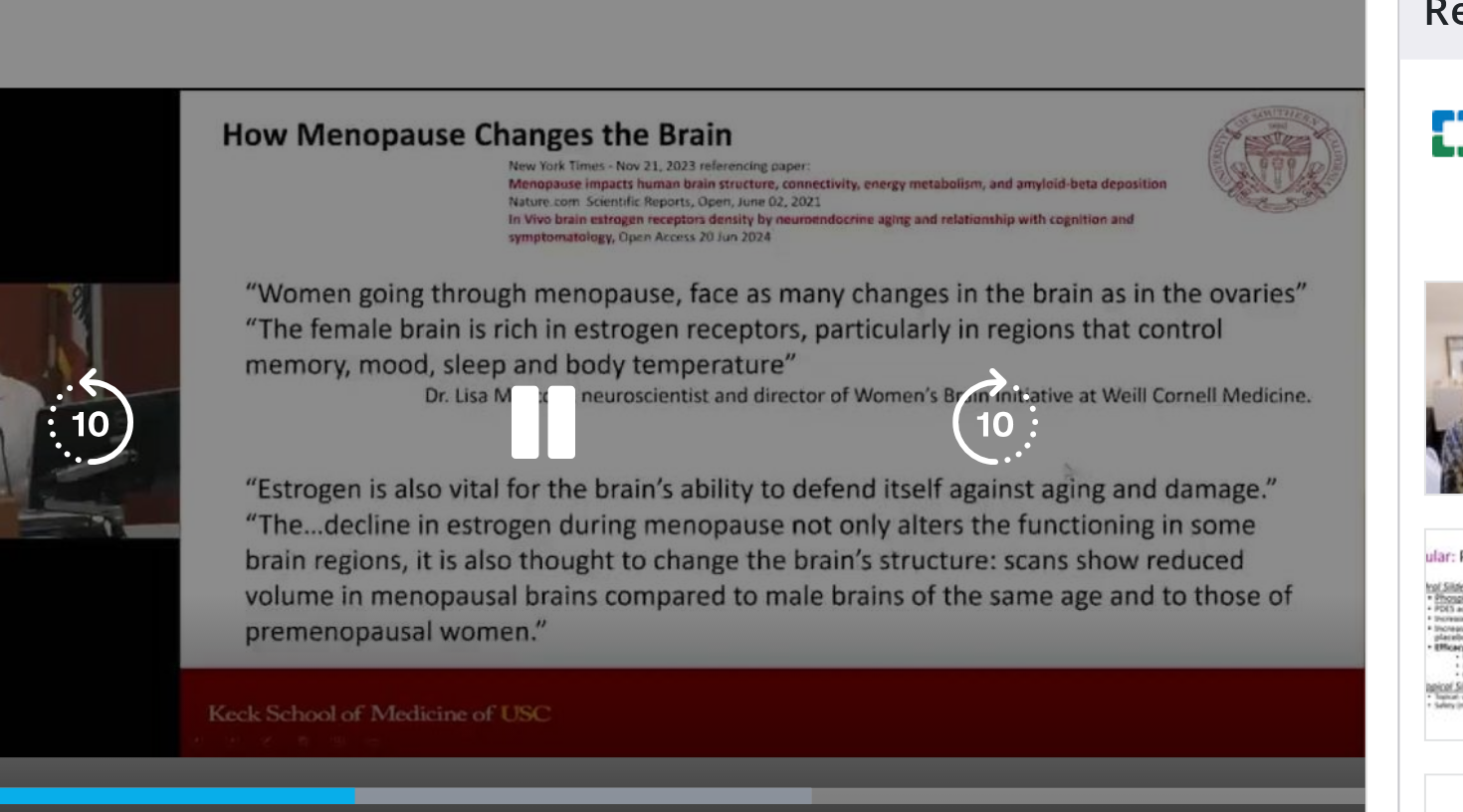 click at bounding box center [297, 380] 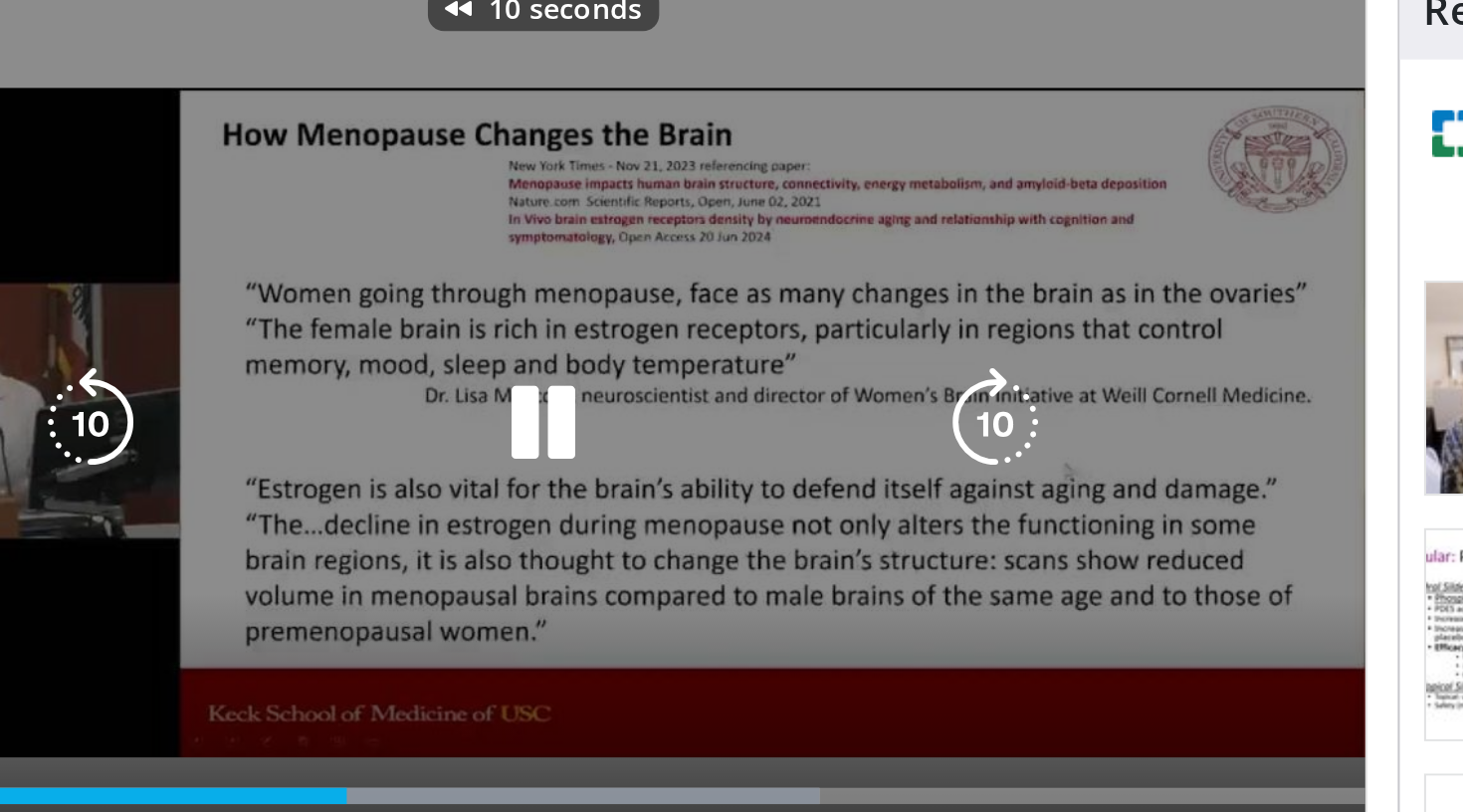 click at bounding box center [297, 380] 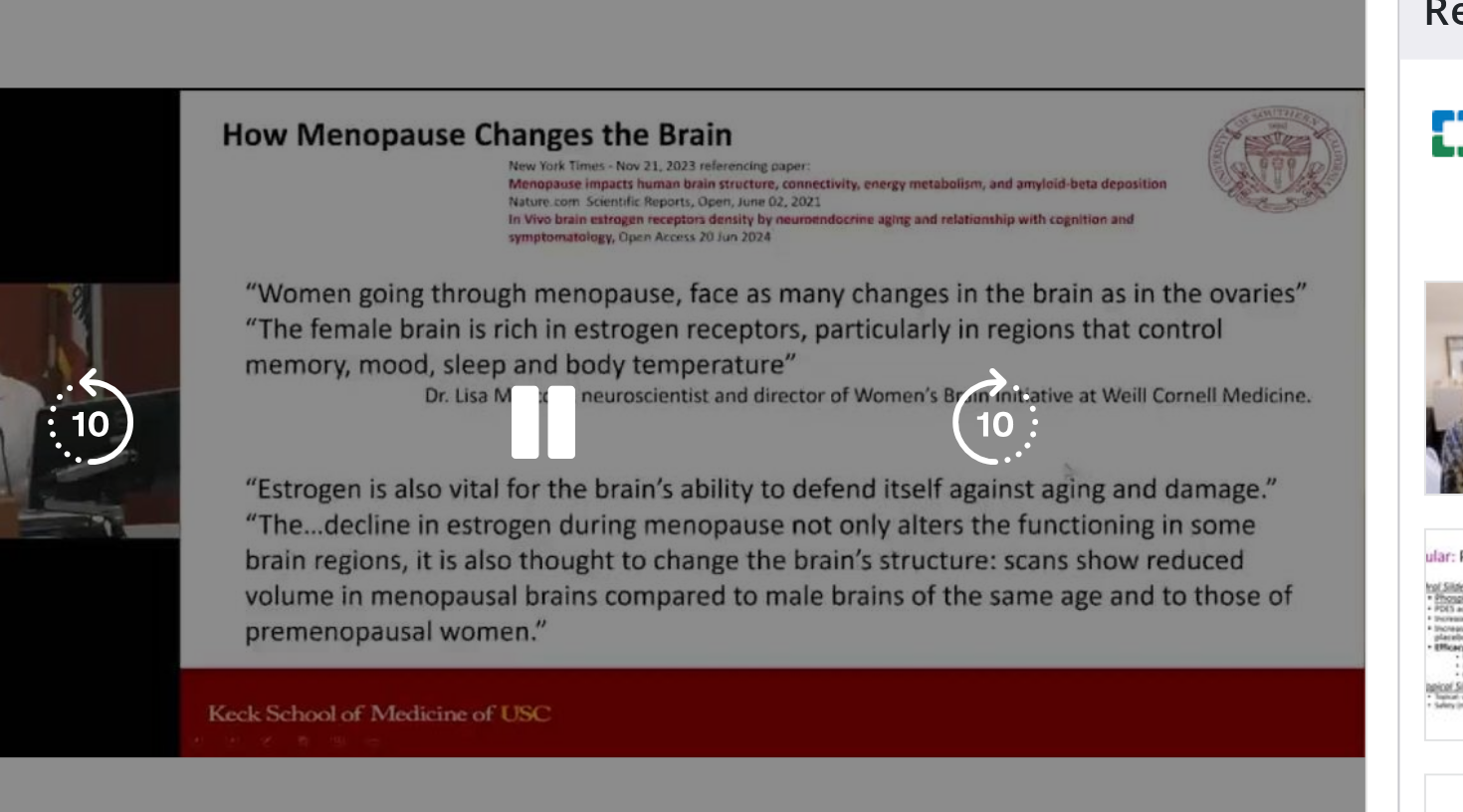 click at bounding box center (297, 380) 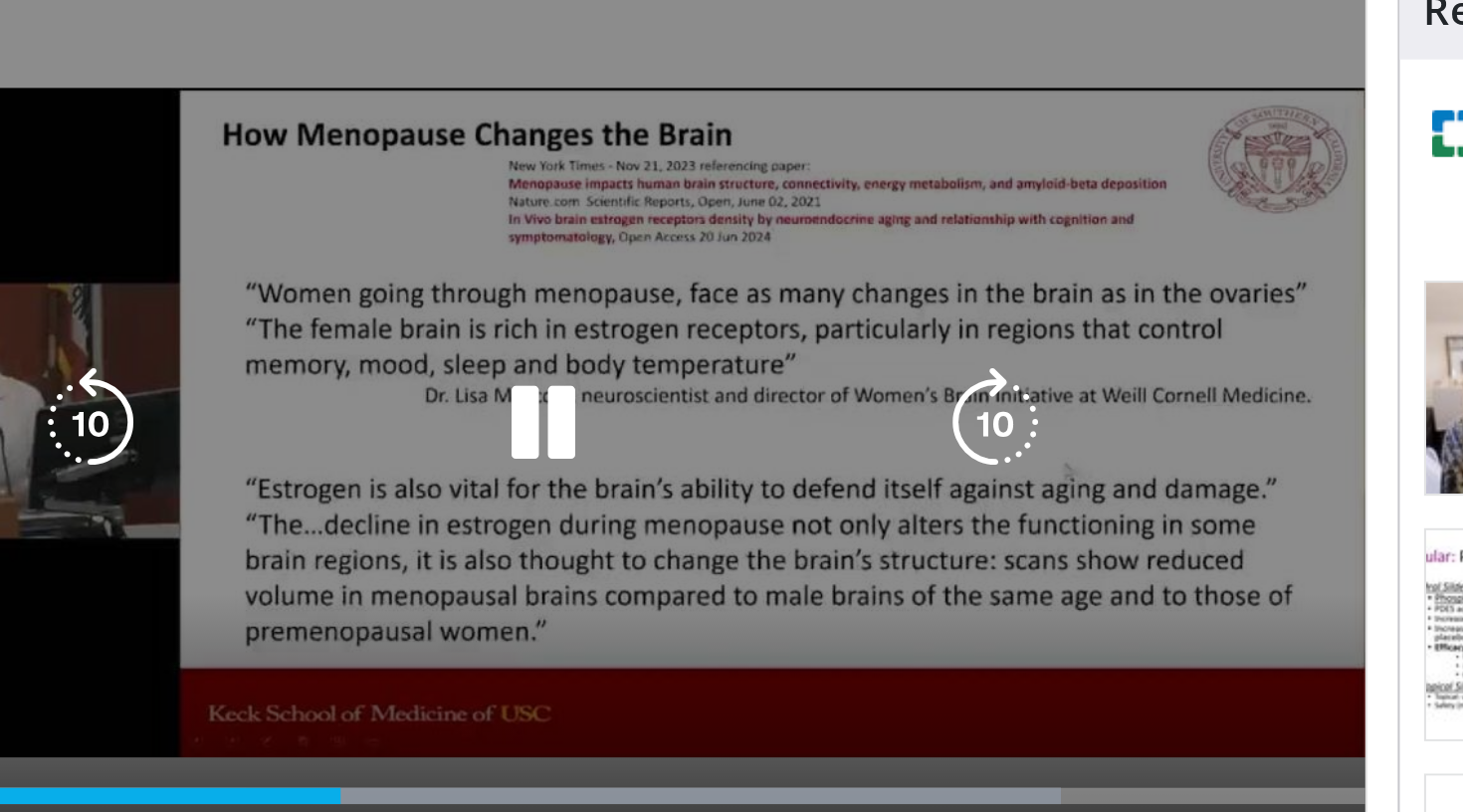 click at bounding box center [297, 380] 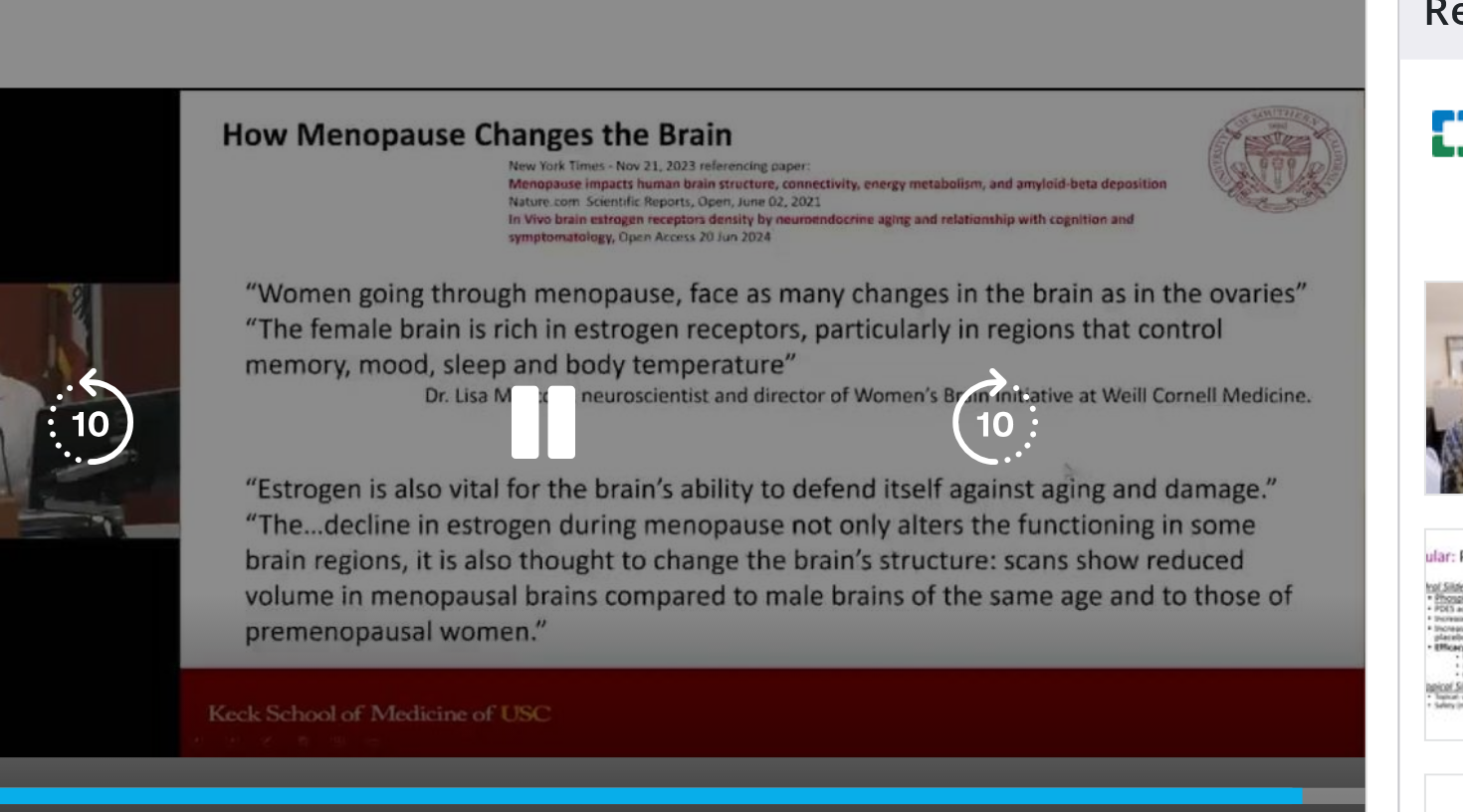click at bounding box center (297, 380) 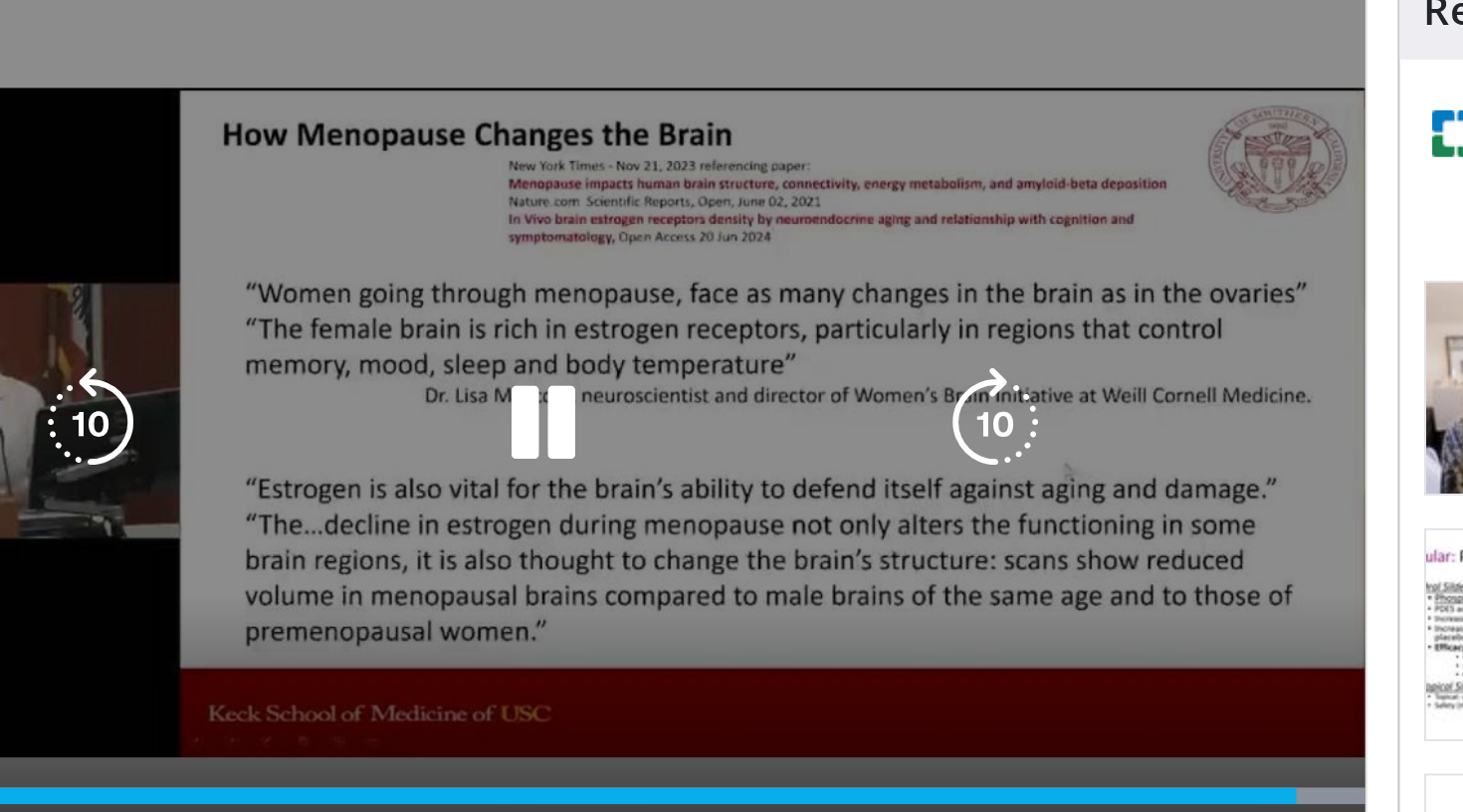 click at bounding box center (297, 380) 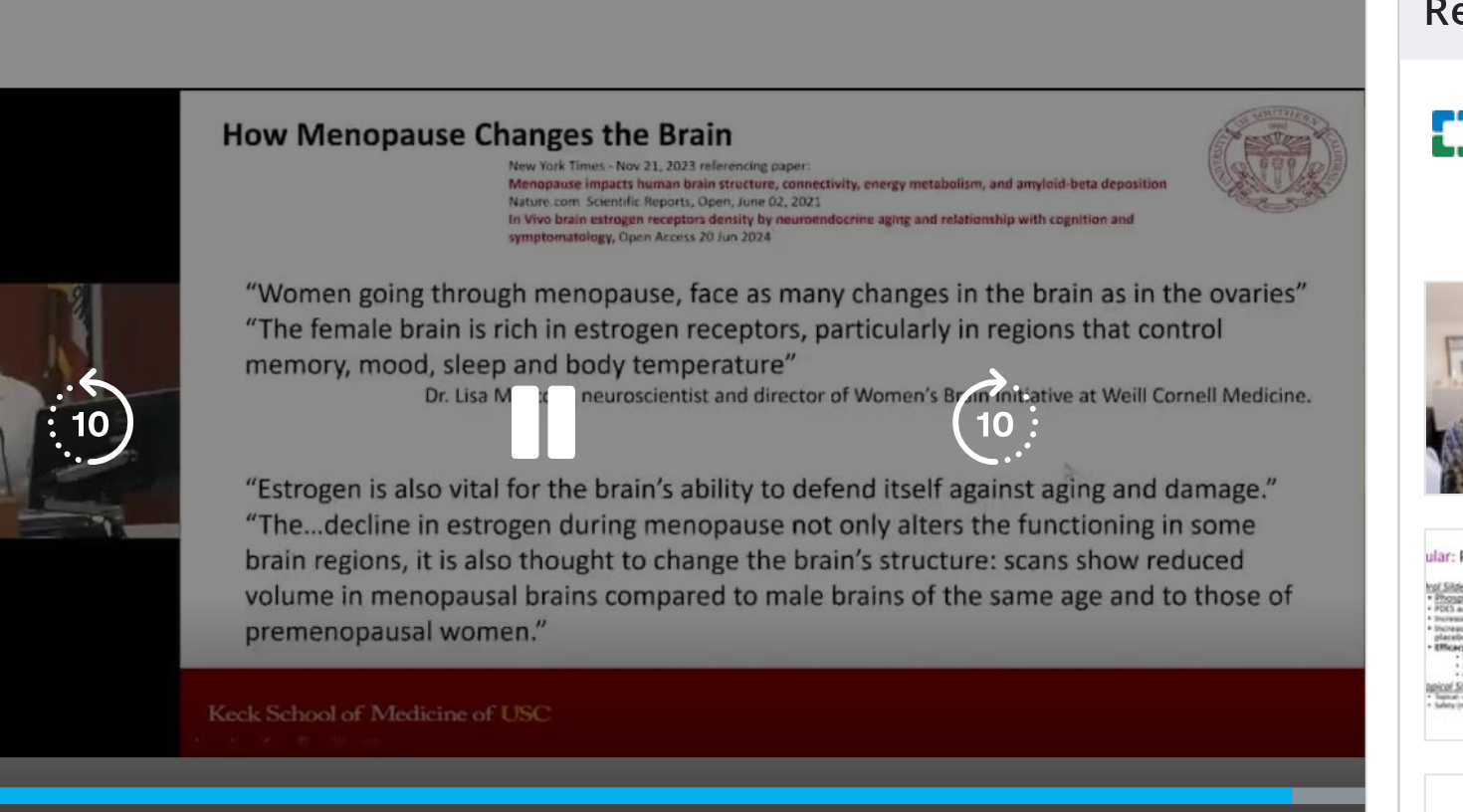 click at bounding box center (297, 380) 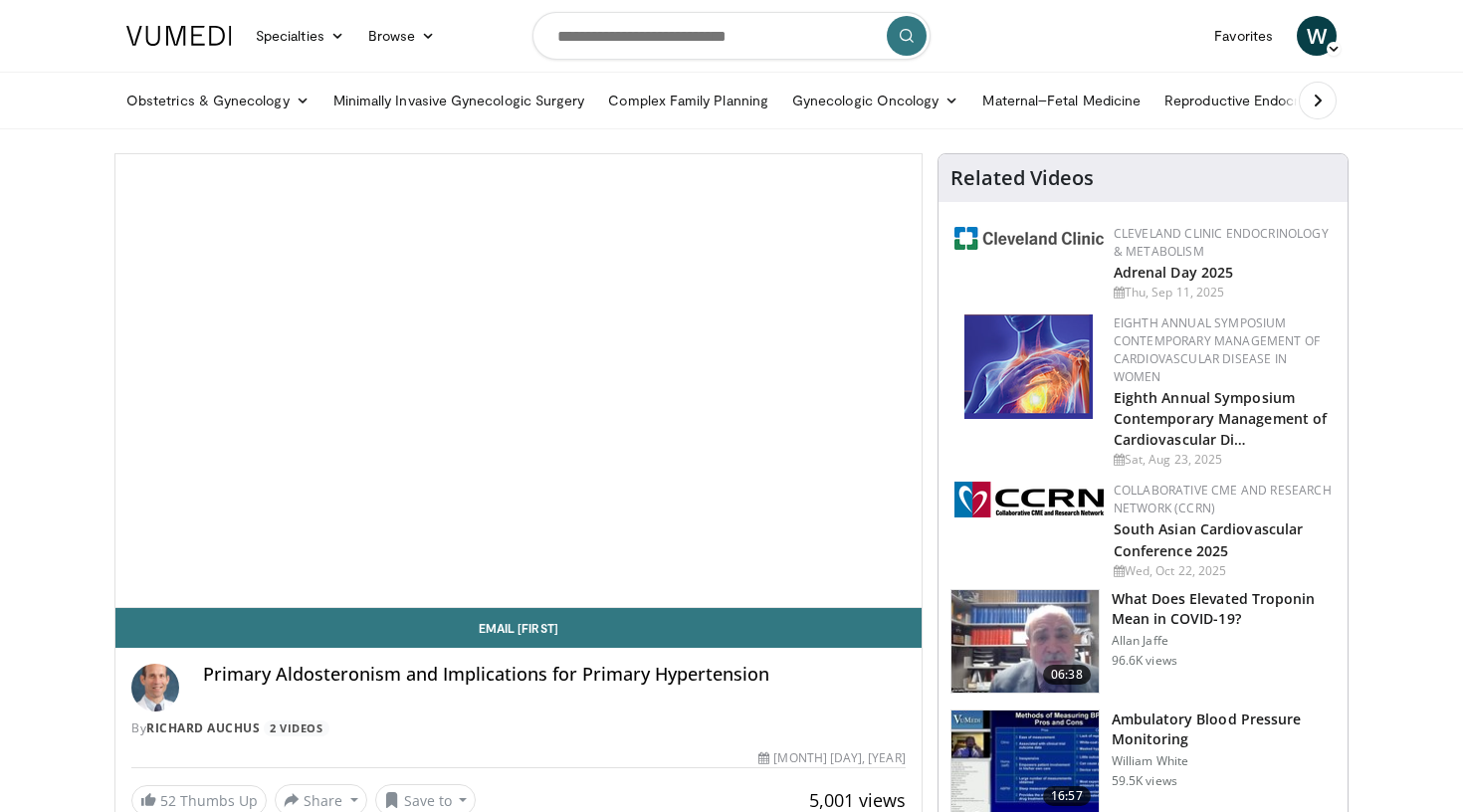 scroll, scrollTop: 0, scrollLeft: 0, axis: both 